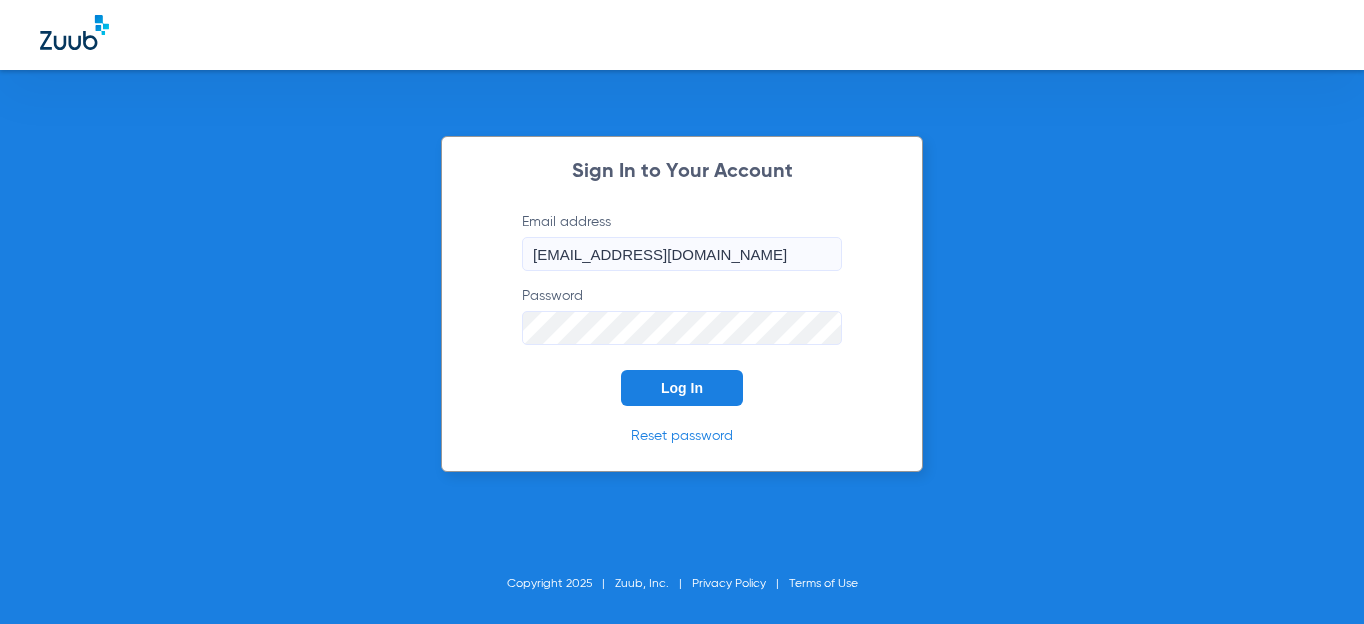 scroll, scrollTop: 0, scrollLeft: 0, axis: both 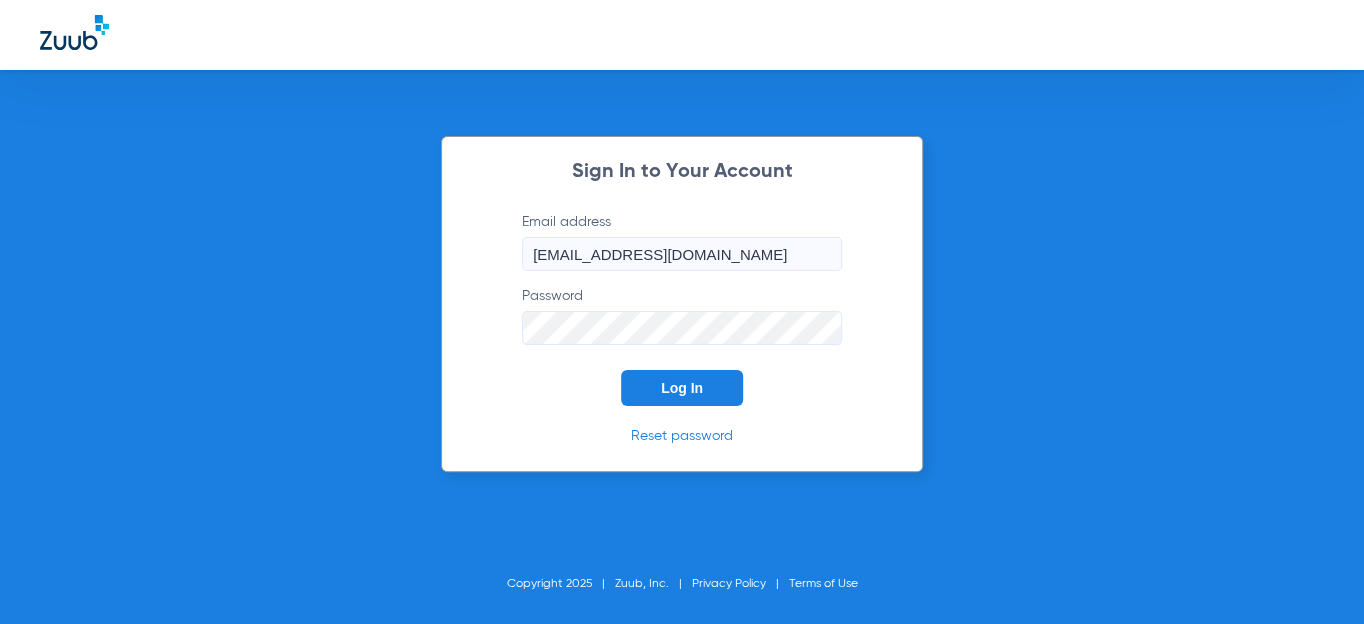 click on "Log In" 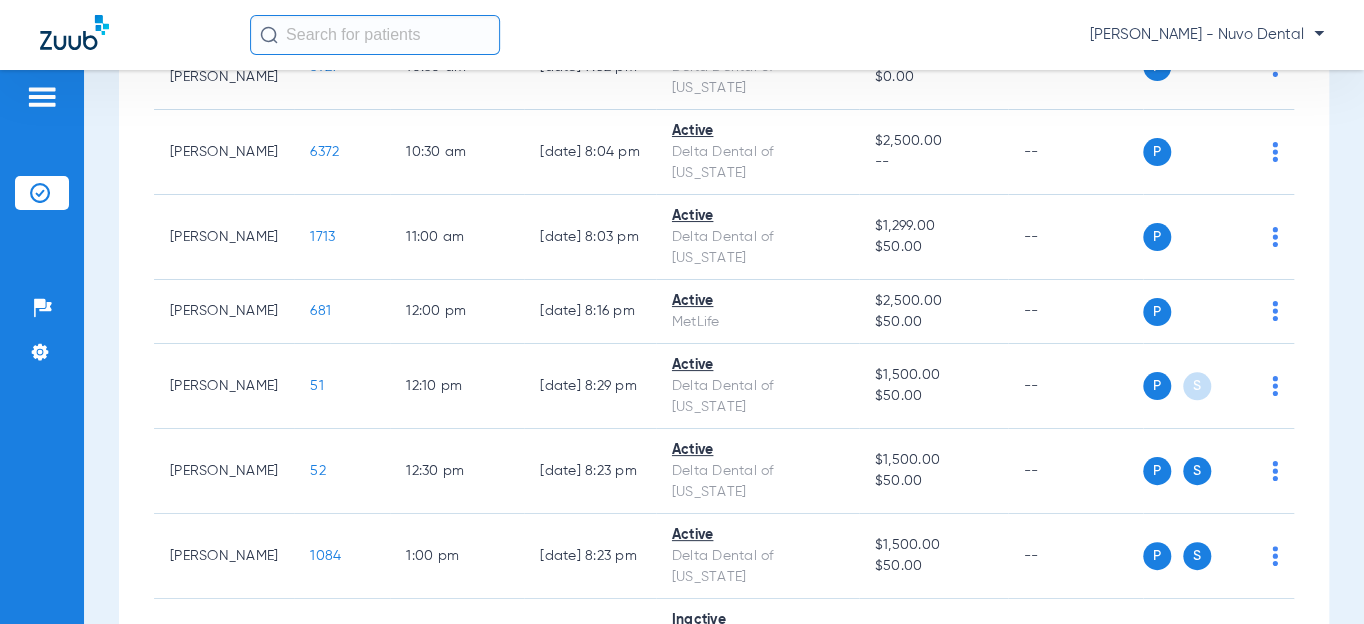 scroll, scrollTop: 909, scrollLeft: 0, axis: vertical 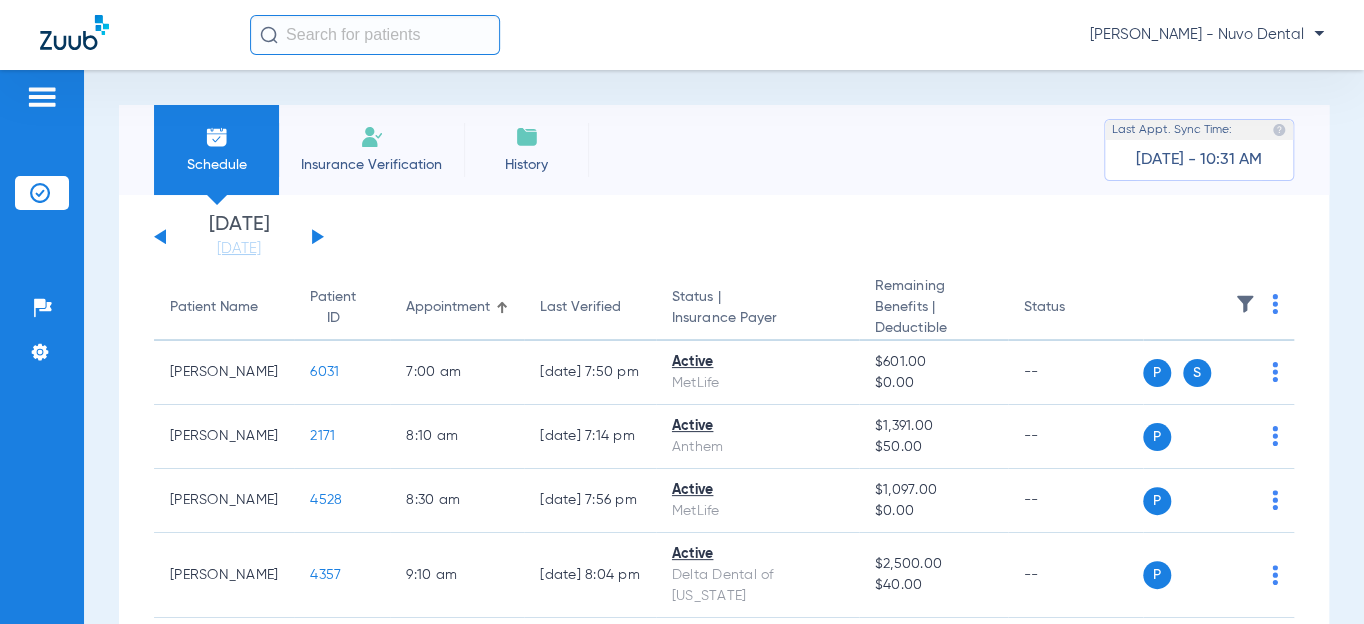 click on "Patient Name" 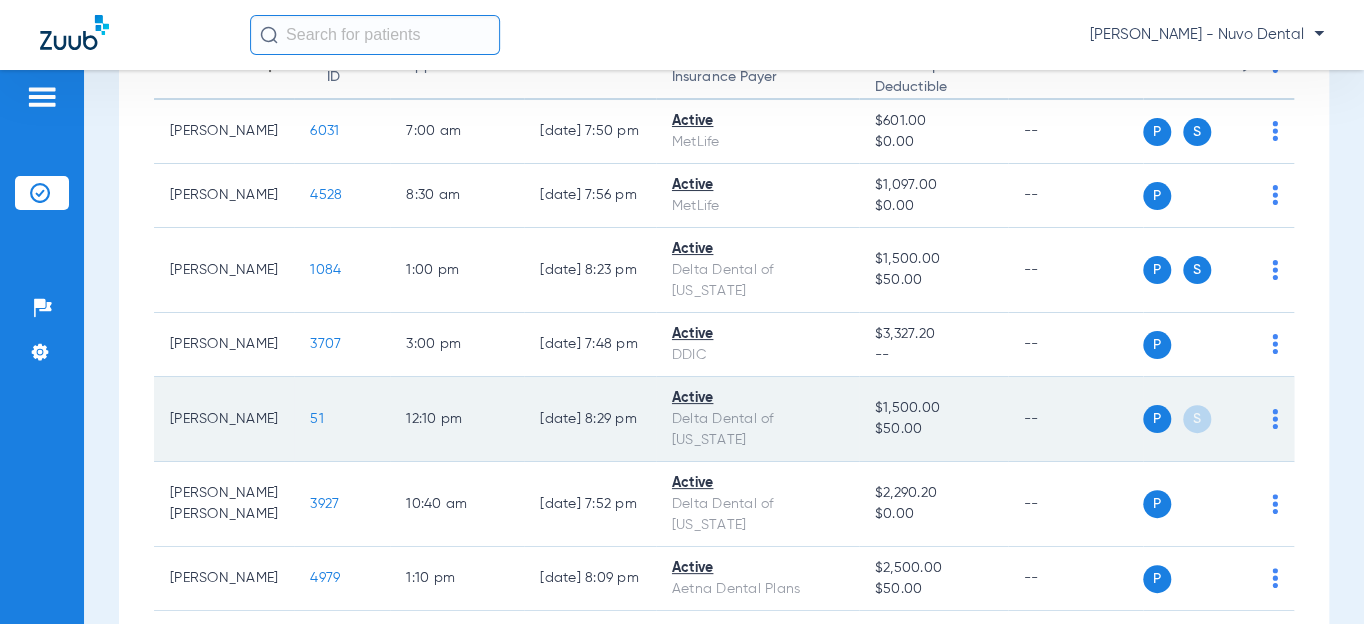 scroll, scrollTop: 272, scrollLeft: 0, axis: vertical 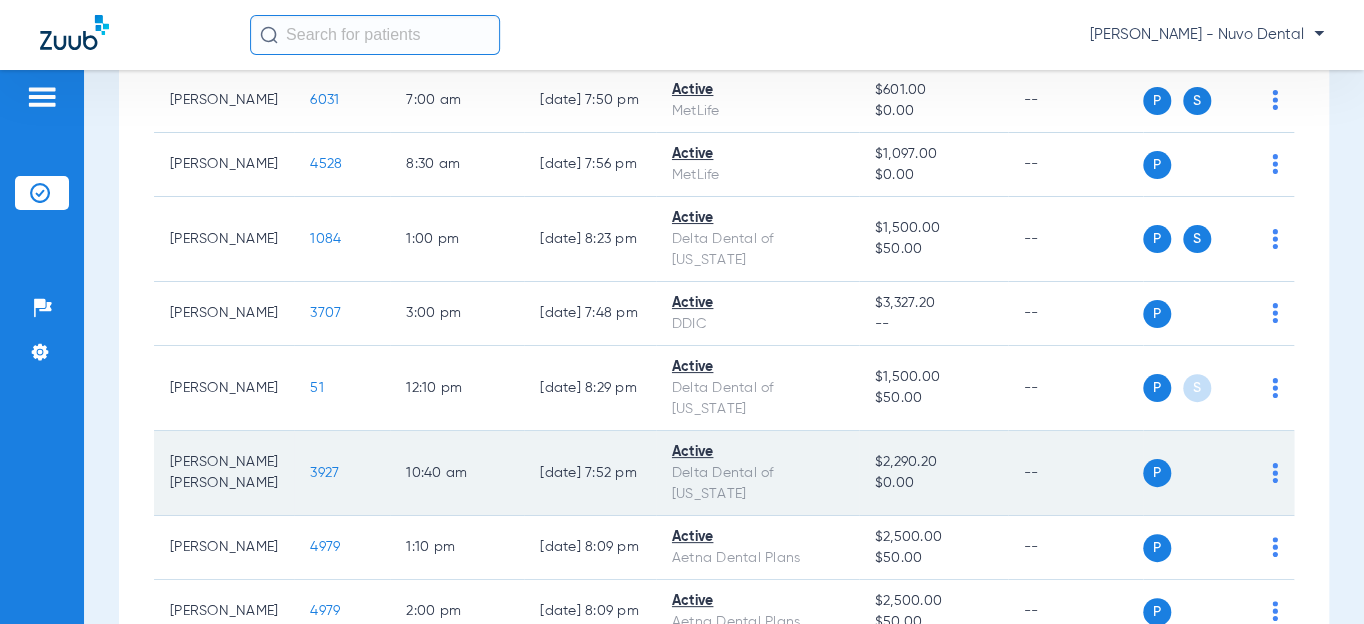 click on "3927" 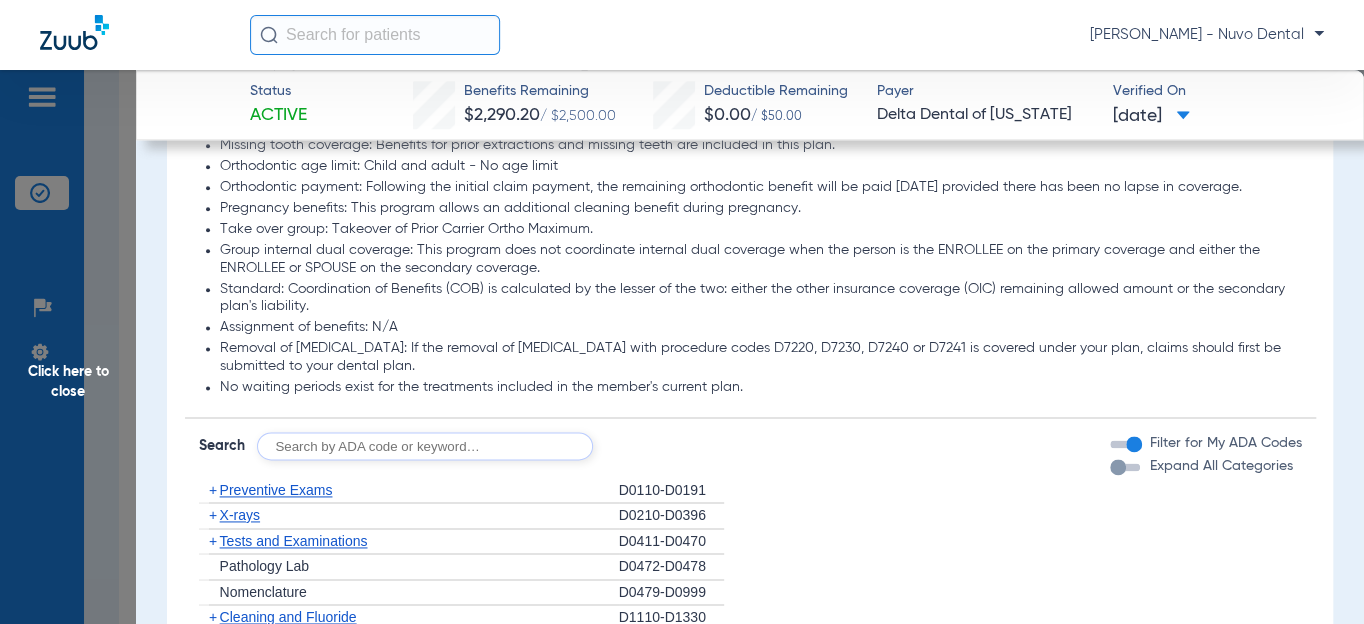 scroll, scrollTop: 1454, scrollLeft: 0, axis: vertical 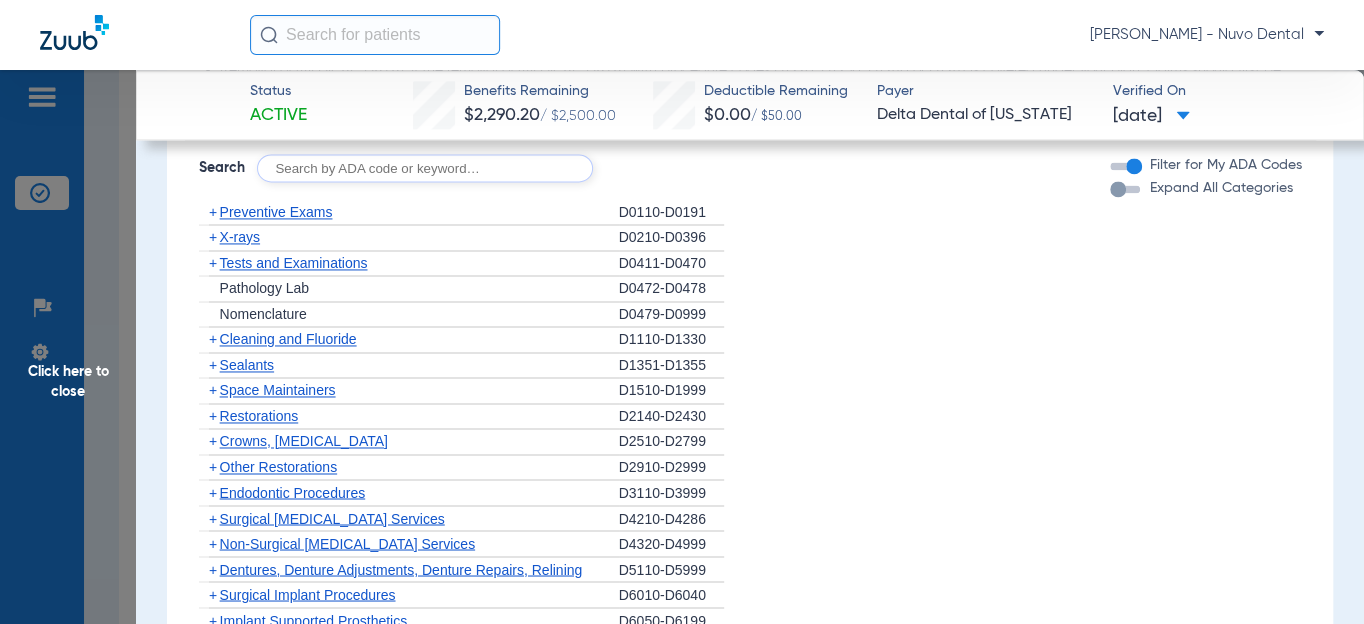 click 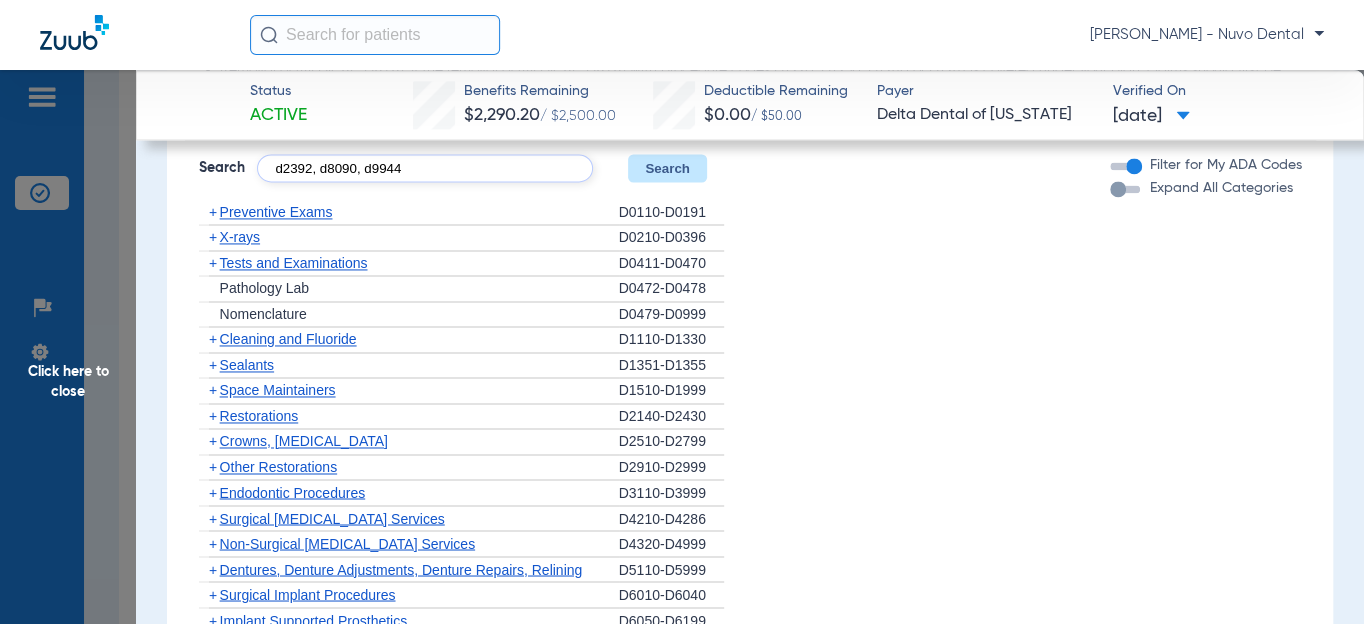 type on "d2392, d8090, d9944" 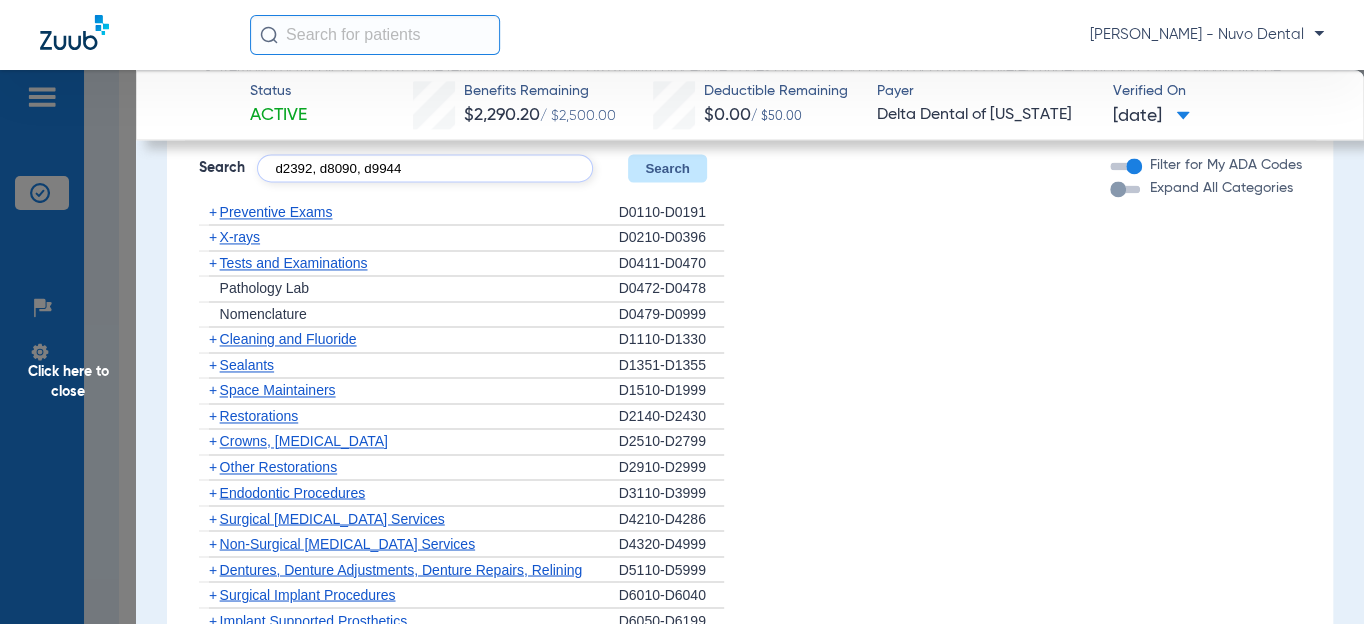 click on "Search" 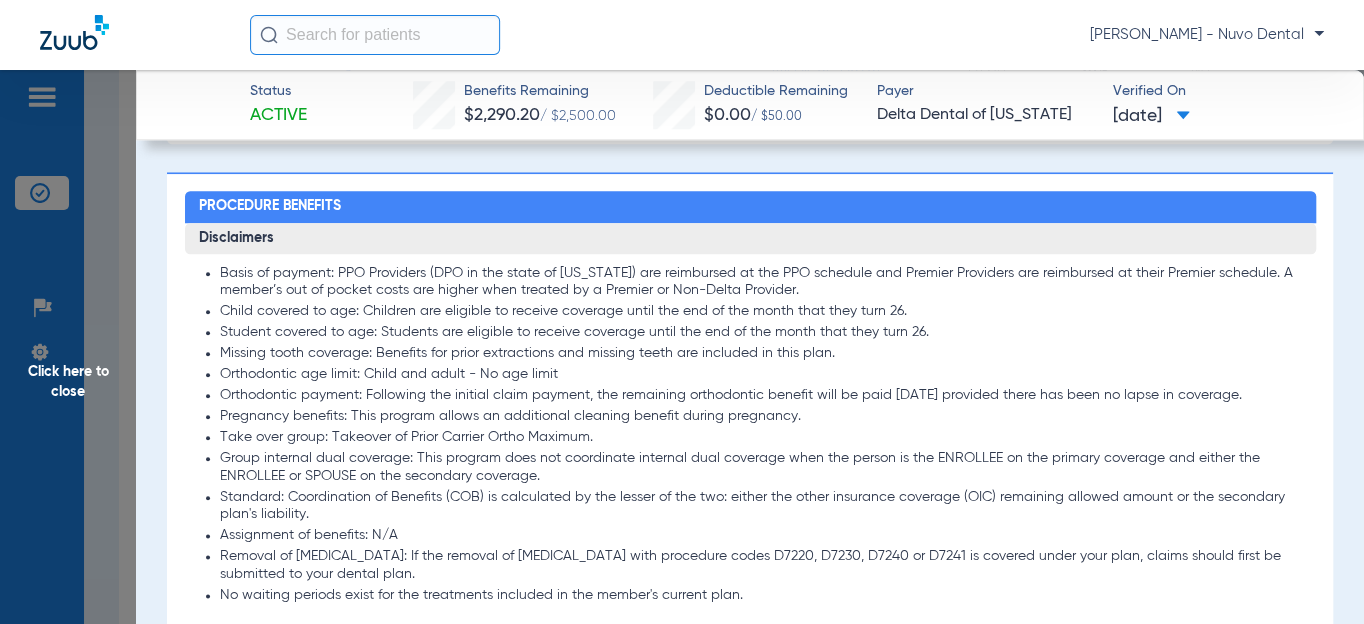 scroll, scrollTop: 1000, scrollLeft: 0, axis: vertical 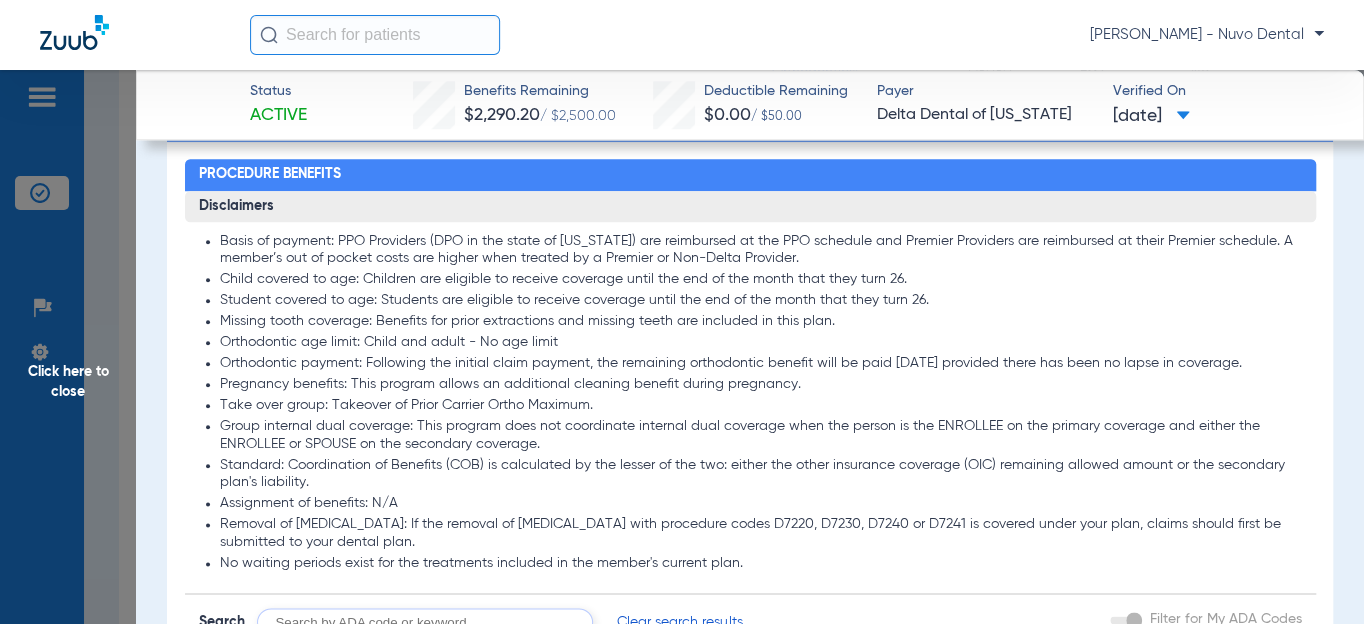 click on "Orthodontic age limit: Child and adult - No age limit" 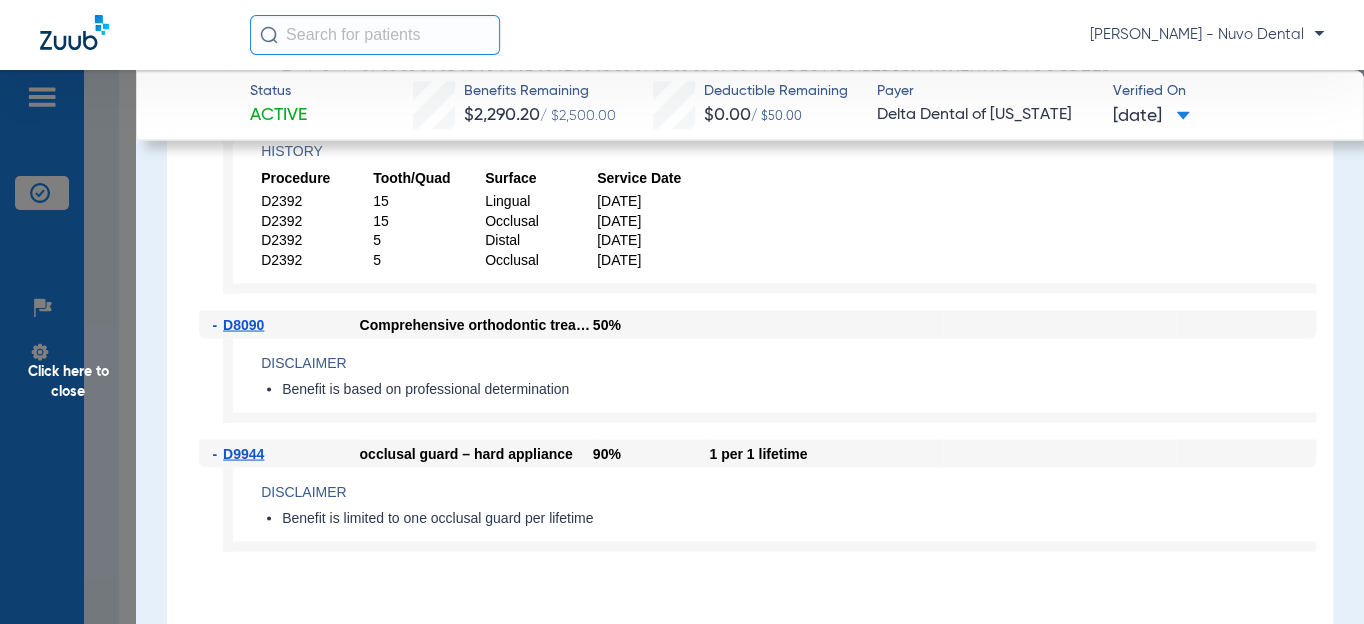 scroll, scrollTop: 1818, scrollLeft: 0, axis: vertical 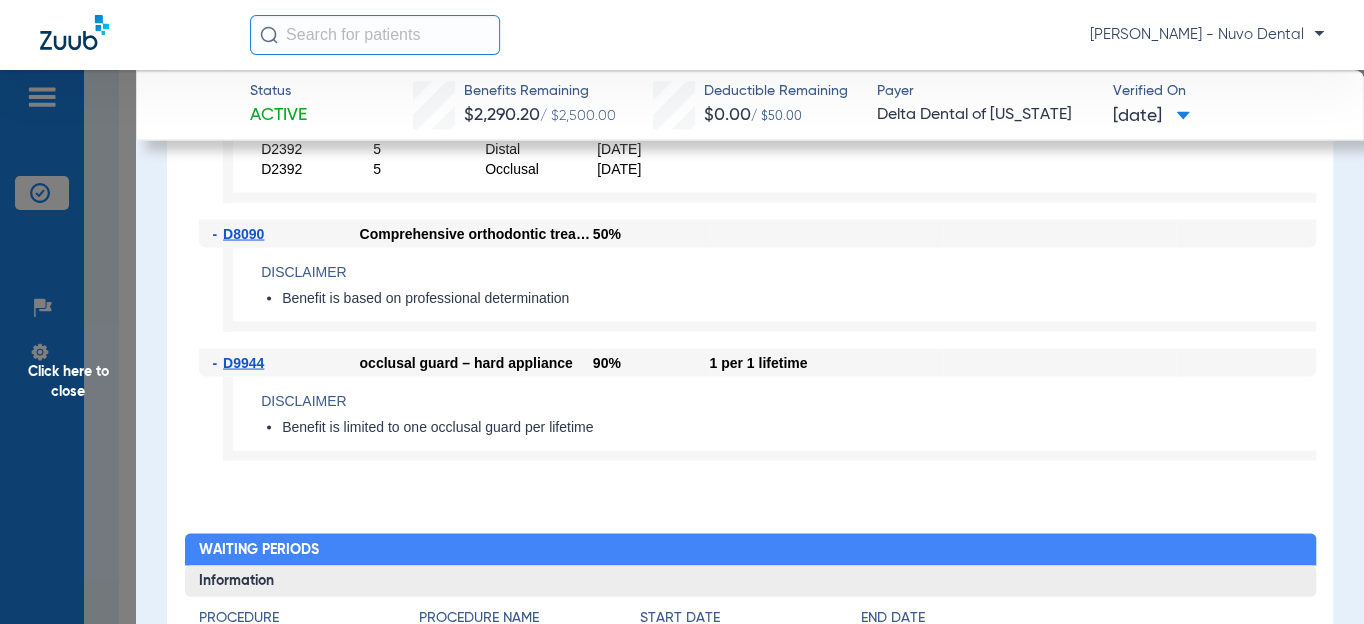 click on "Click here to close" 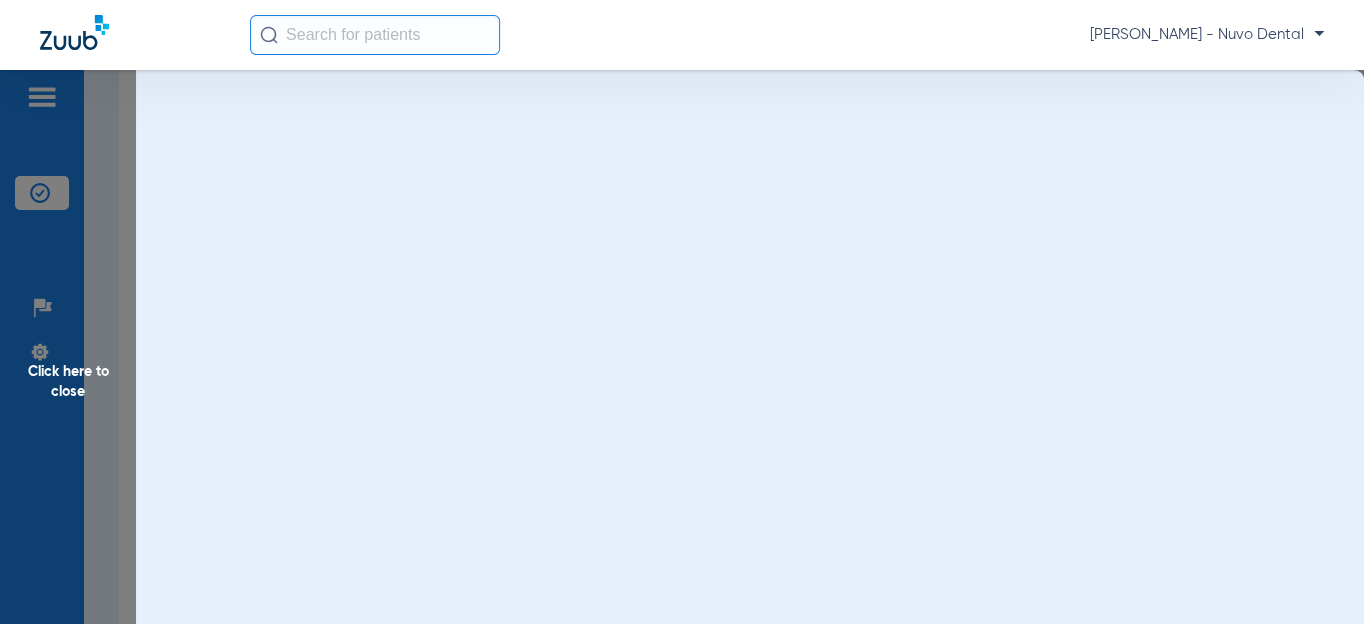scroll, scrollTop: 0, scrollLeft: 0, axis: both 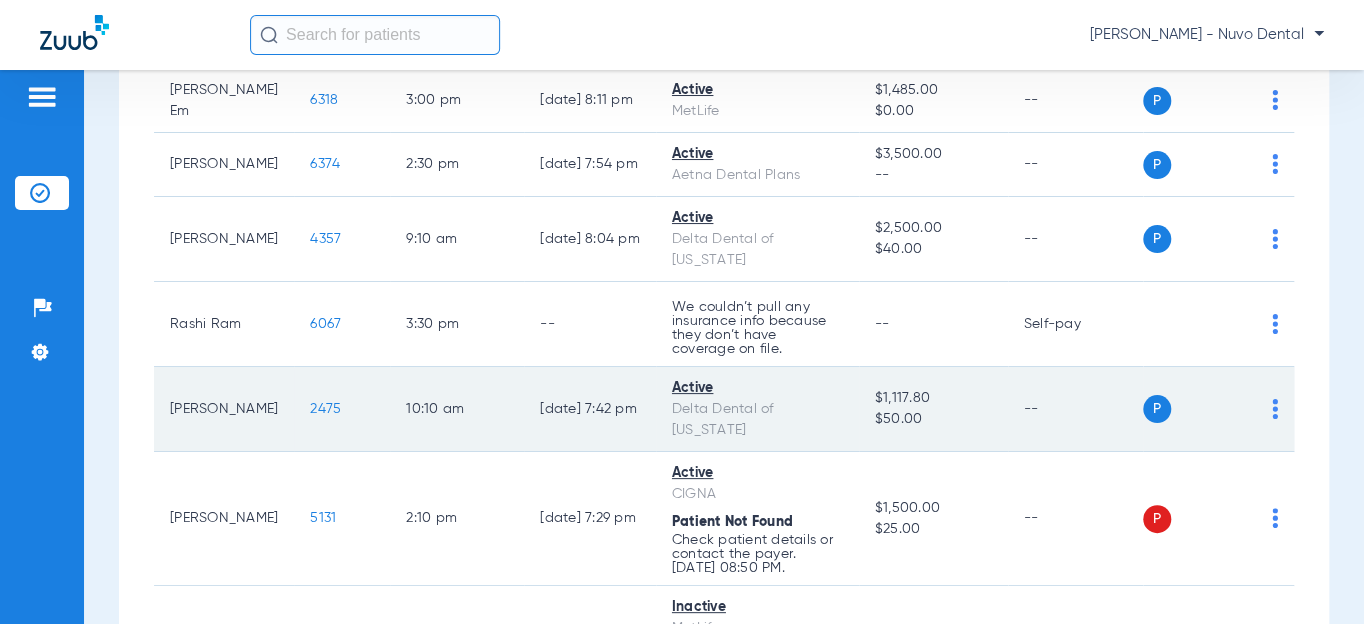 click on "2475" 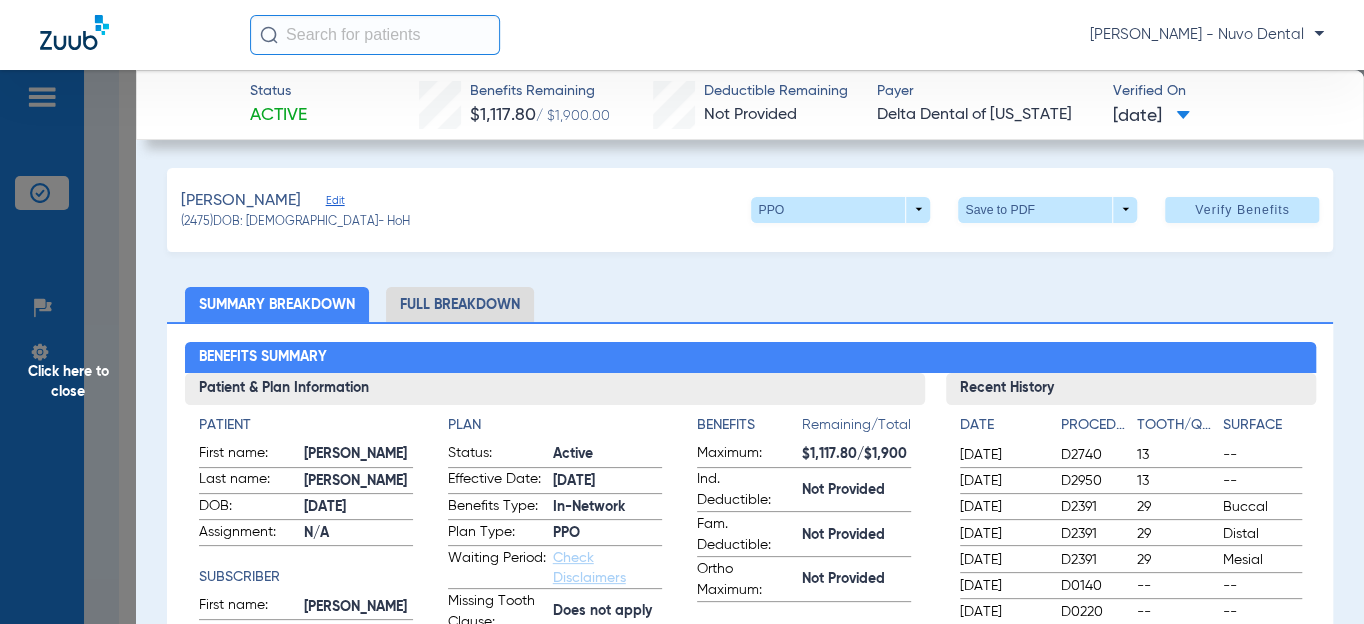 click on "Patient" 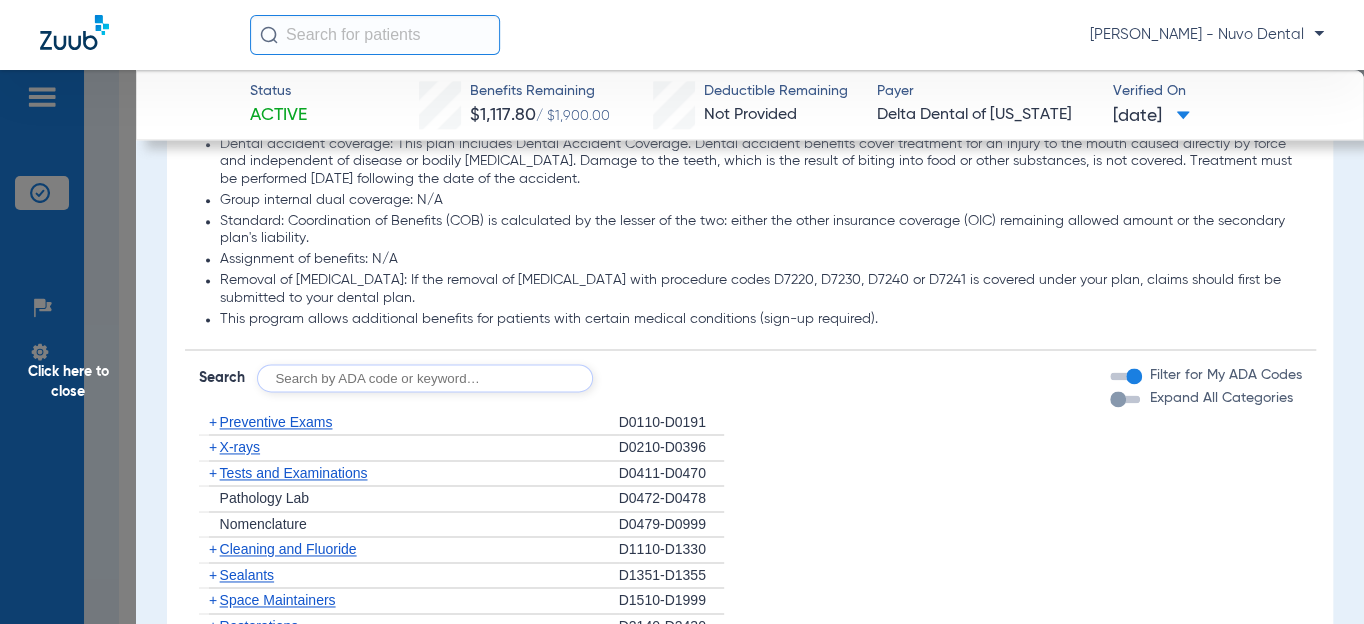 scroll, scrollTop: 1363, scrollLeft: 0, axis: vertical 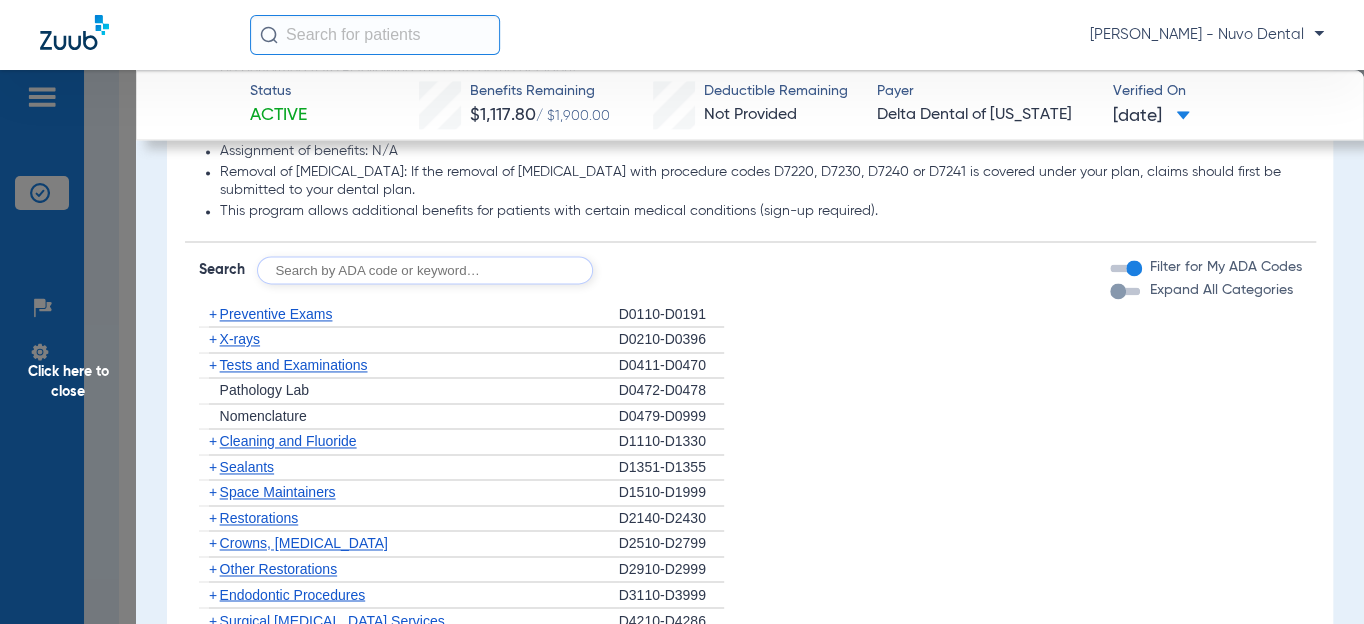 click 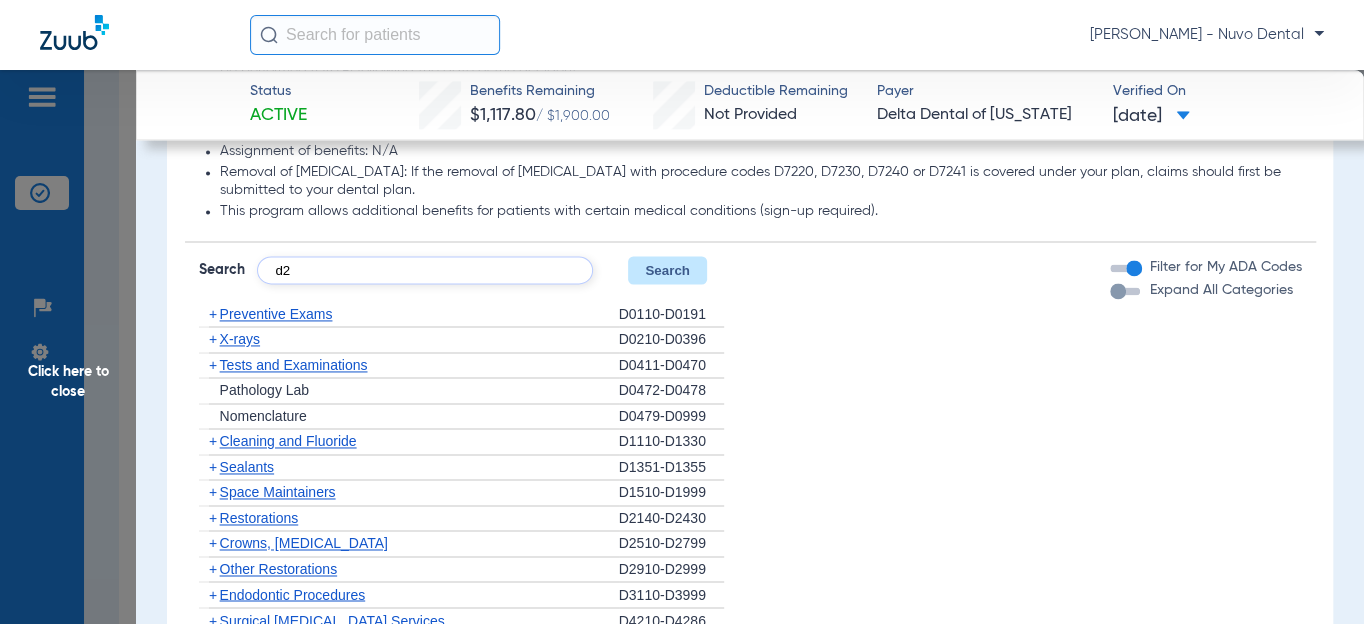 scroll, scrollTop: 1454, scrollLeft: 0, axis: vertical 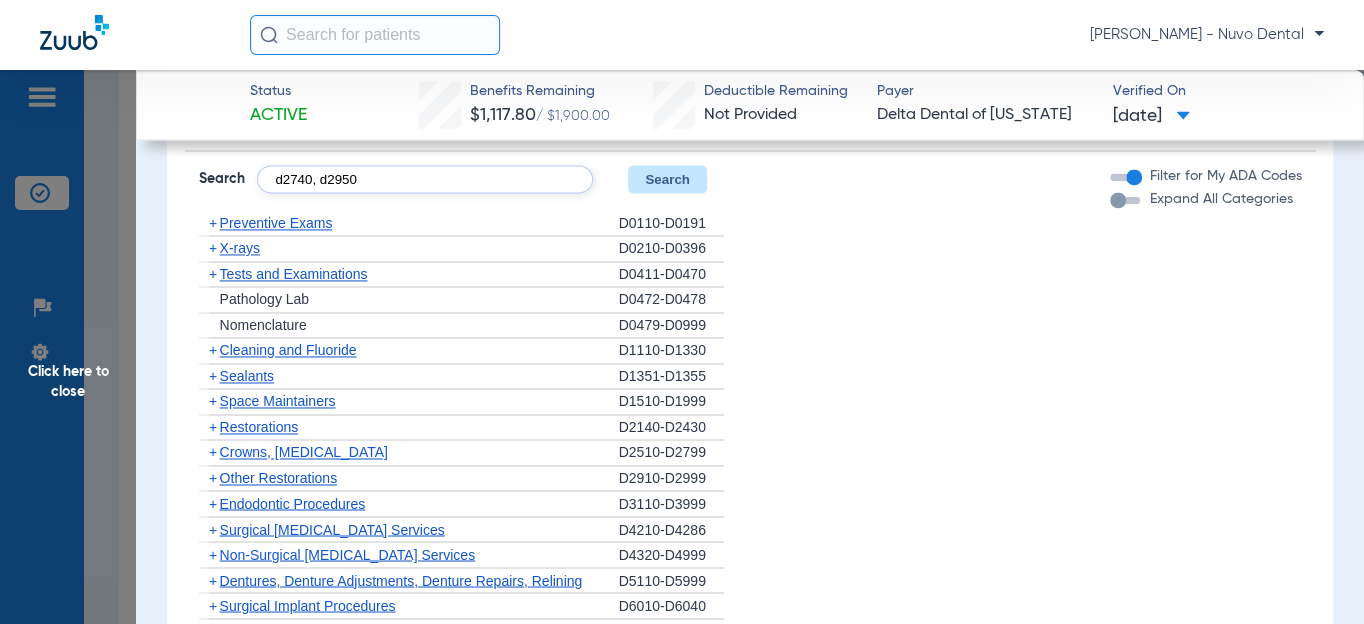 type on "d2740, d2950" 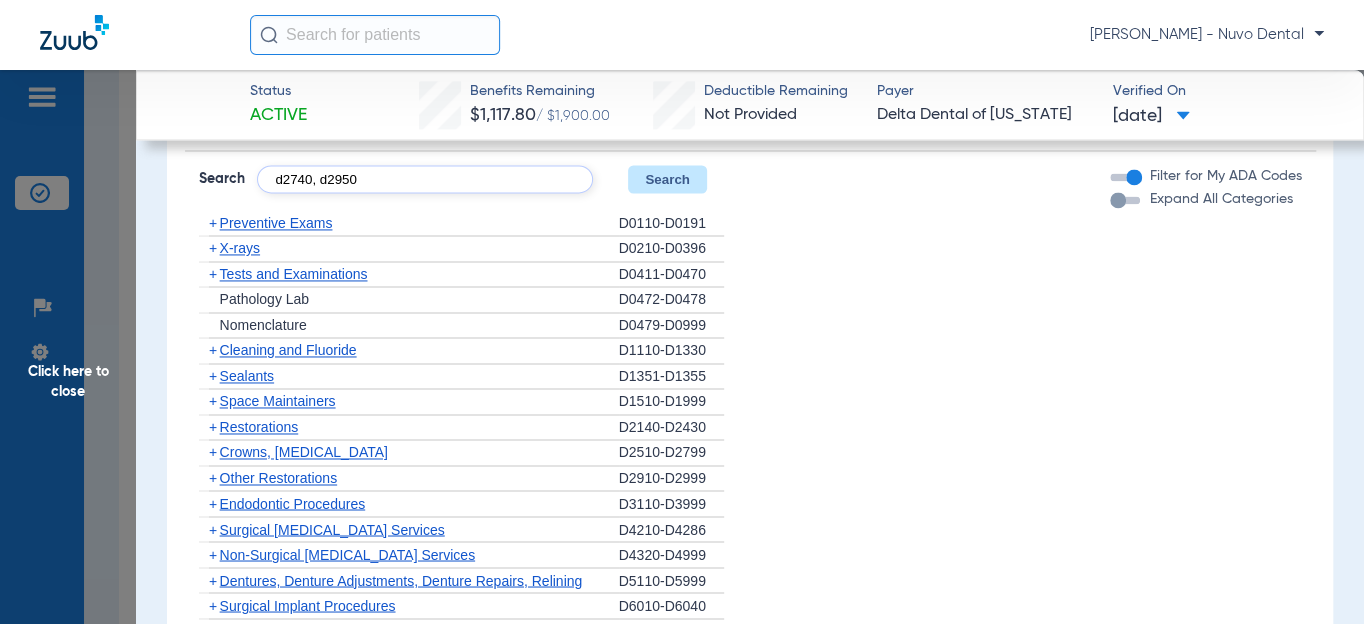 click on "Search" 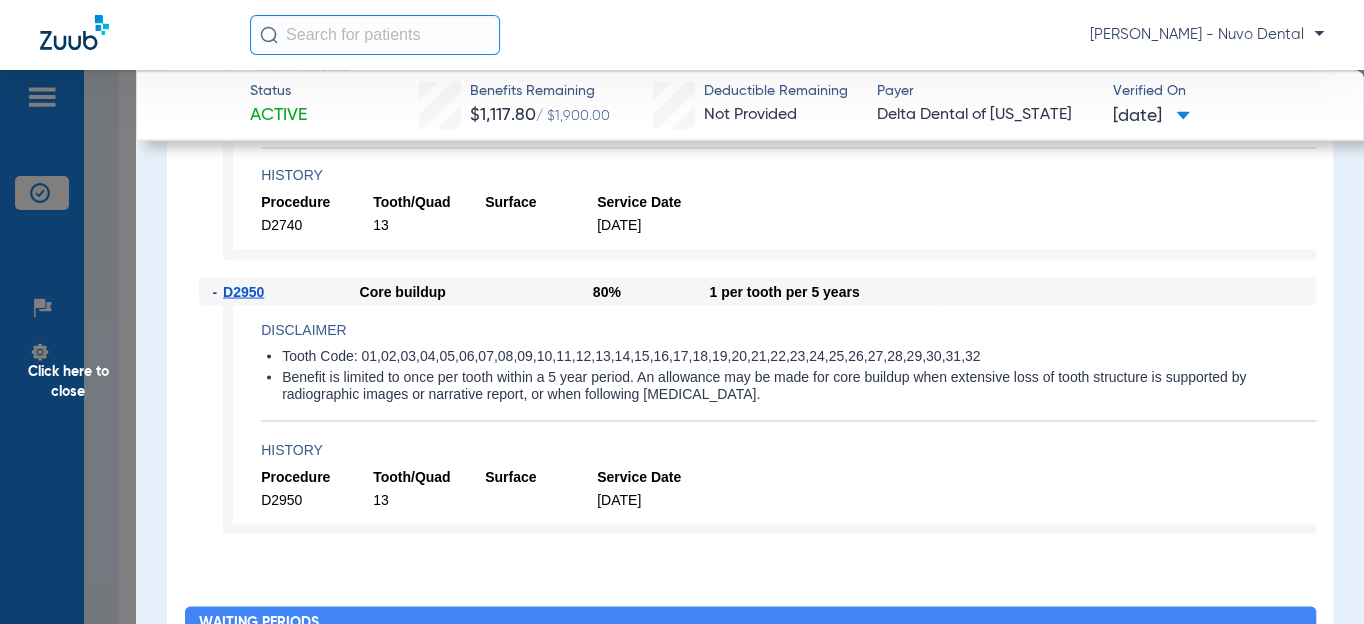 scroll, scrollTop: 1818, scrollLeft: 0, axis: vertical 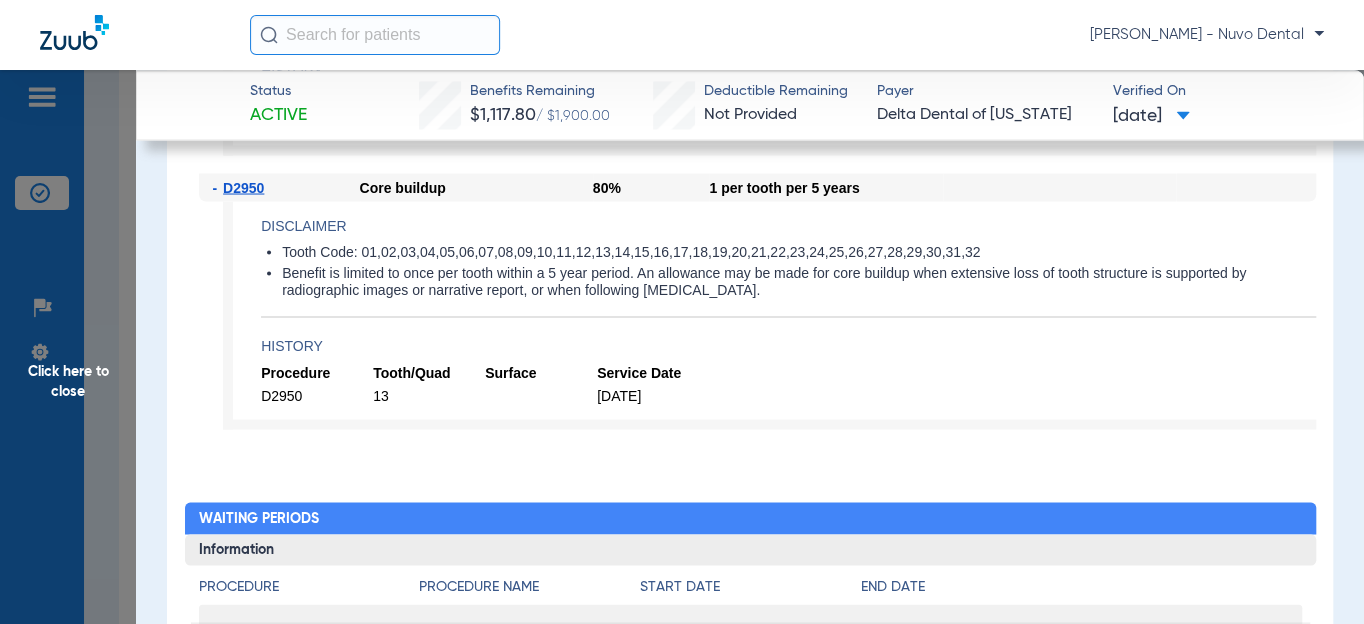 click on "Disclaimer Tooth Code: 01,02,03,04,05,06,07,08,09,10,11,12,13,14,15,16,17,18,19,20,21,22,23,24,25,26,27,28,29,30,31,32 Benefit is limited to once per tooth within a 5 year period. An allowance may be made for core buildup when extensive loss of tooth structure is supported by radiographic images or narrative report, or when following [MEDICAL_DATA]. History Procedure Tooth/Quad Surface Service Date D2950 13 [DATE]" 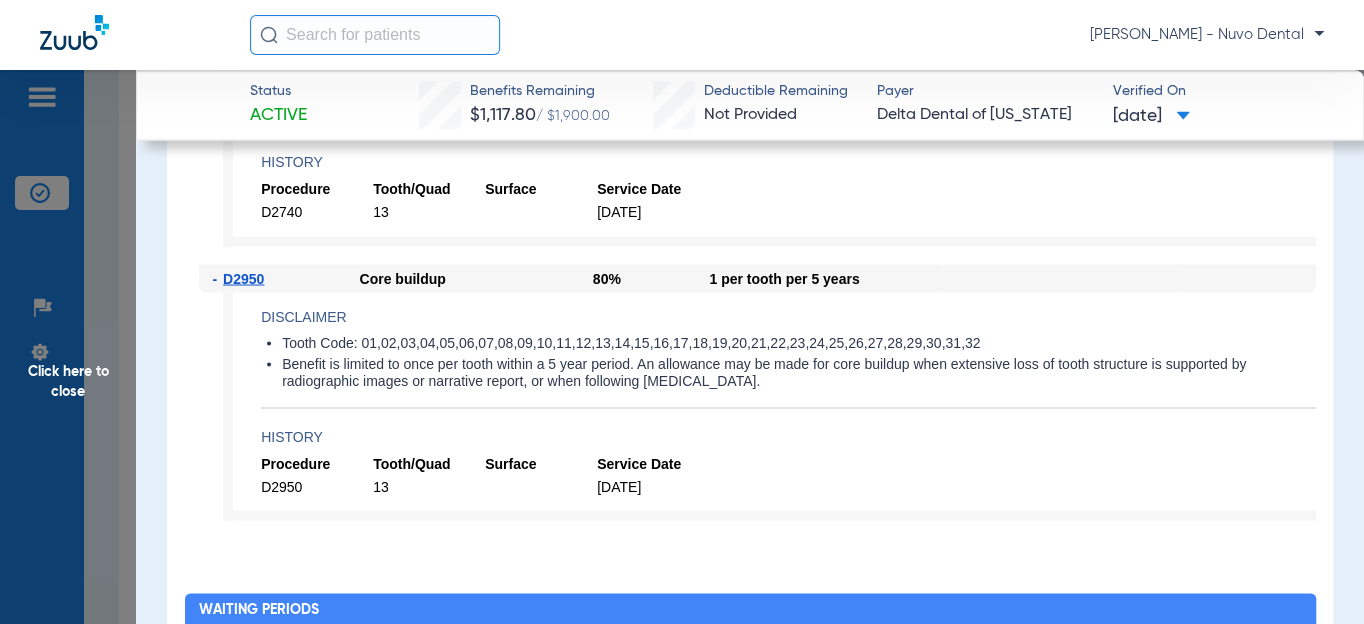 scroll, scrollTop: 1545, scrollLeft: 0, axis: vertical 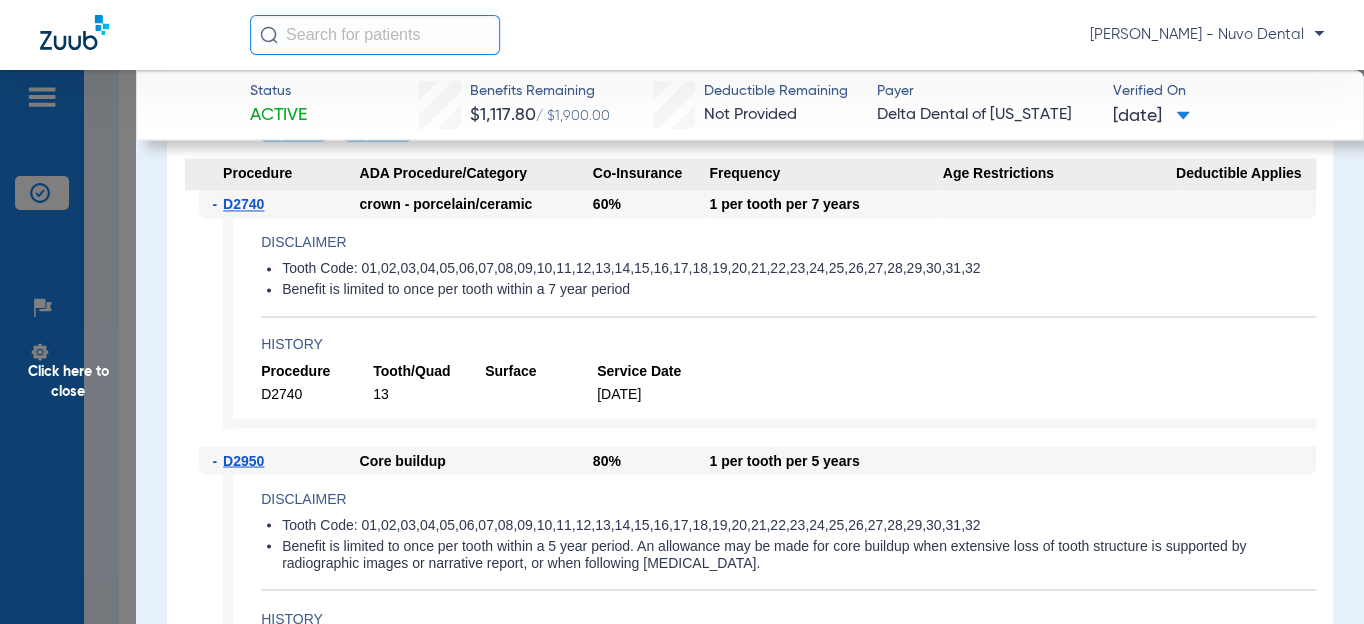click on "Click here to close" 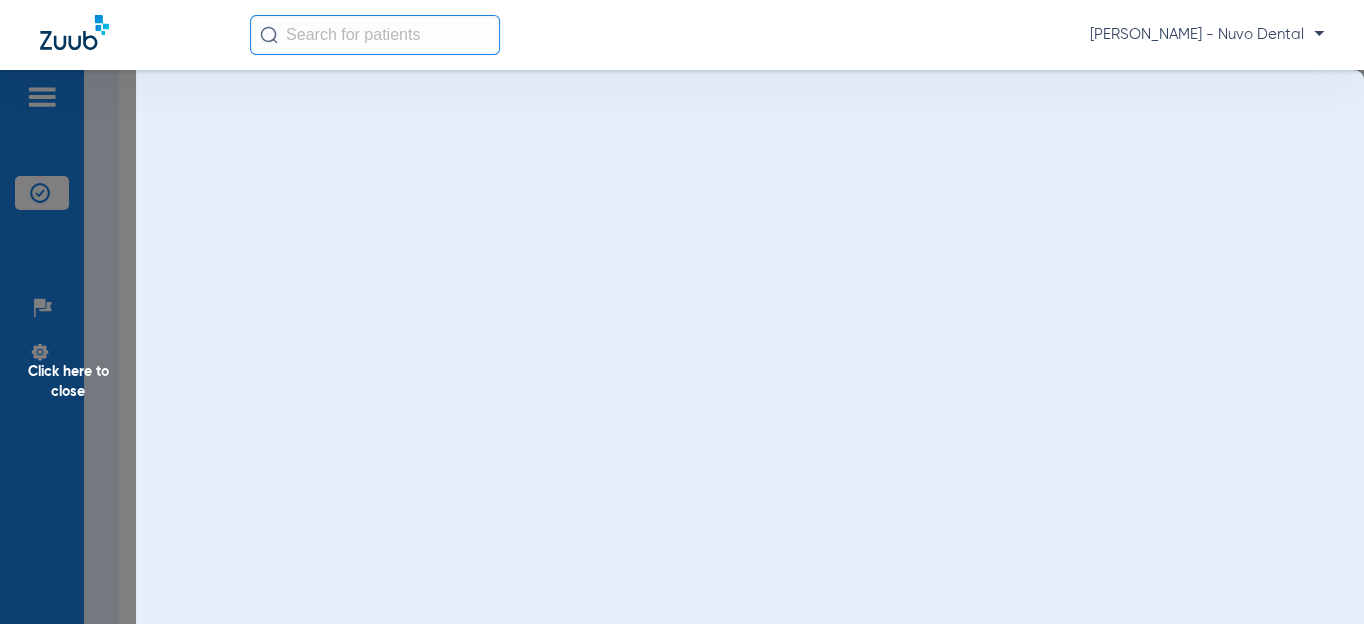scroll, scrollTop: 0, scrollLeft: 0, axis: both 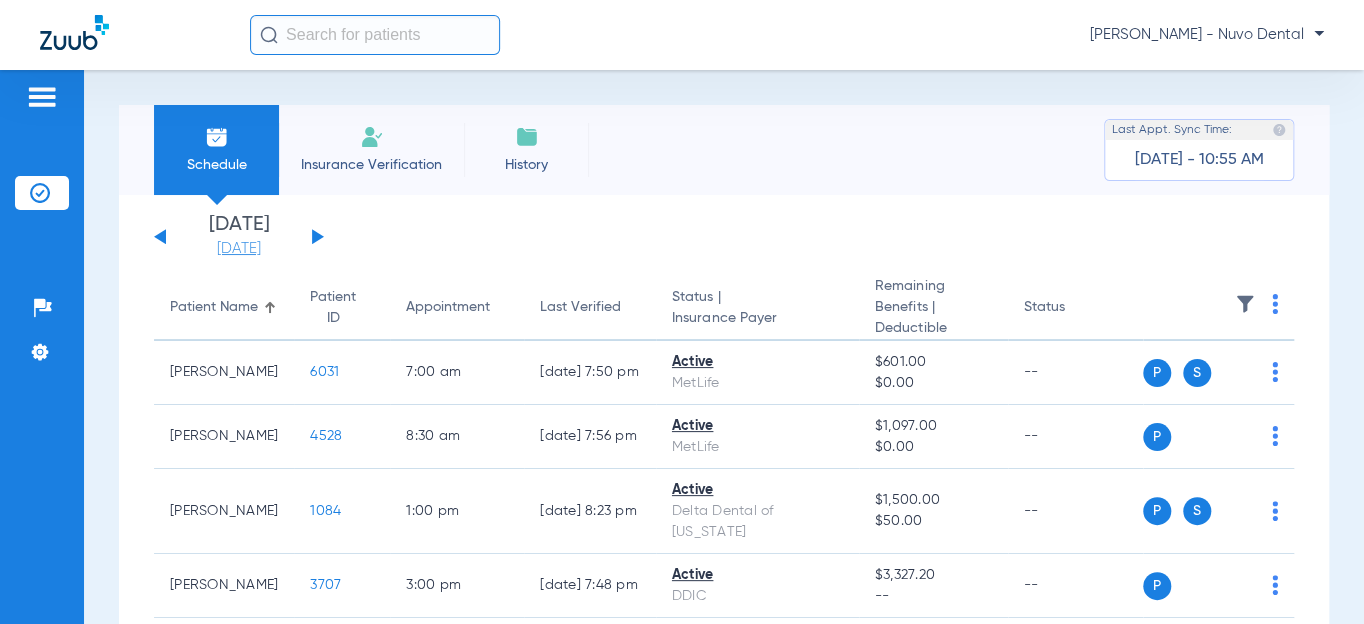 click on "[DATE]" 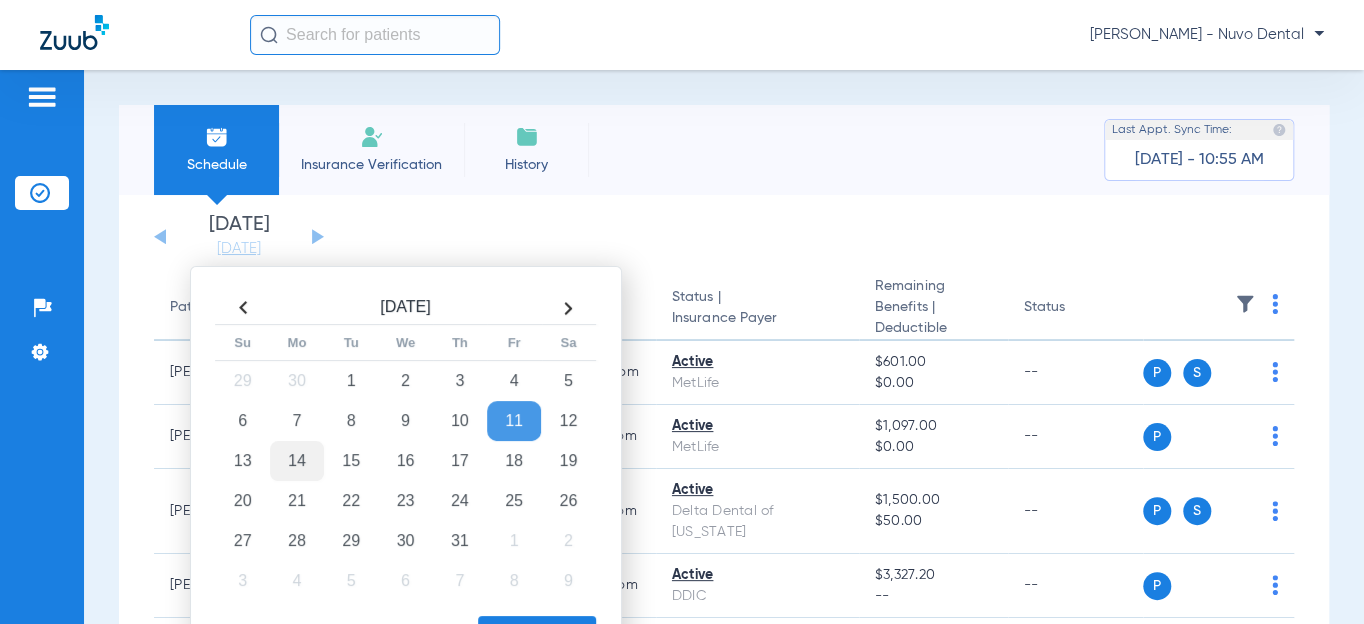 click on "14" 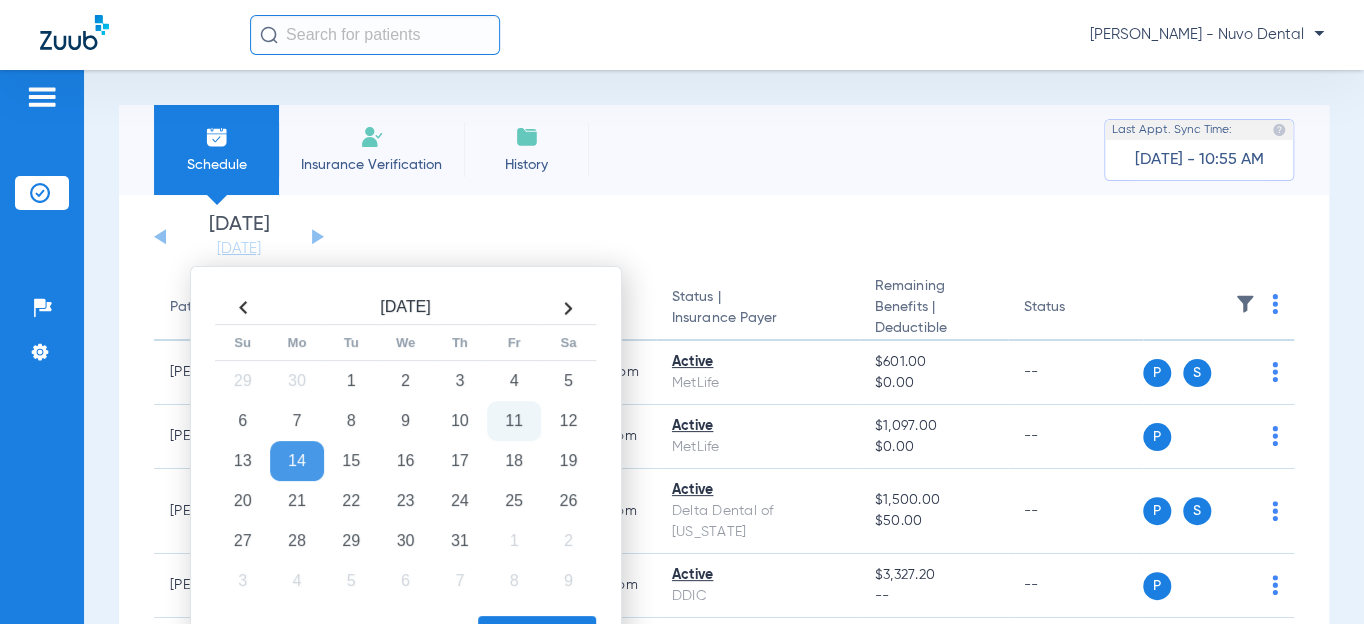 click on "Apply" 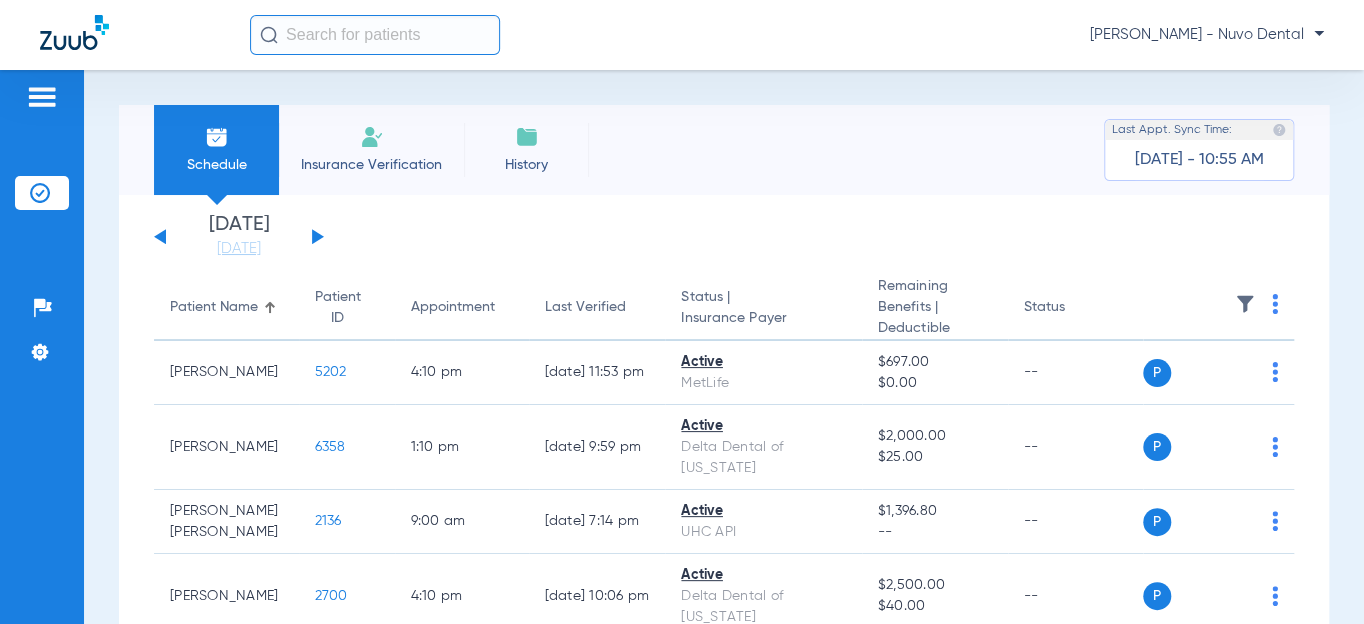 click 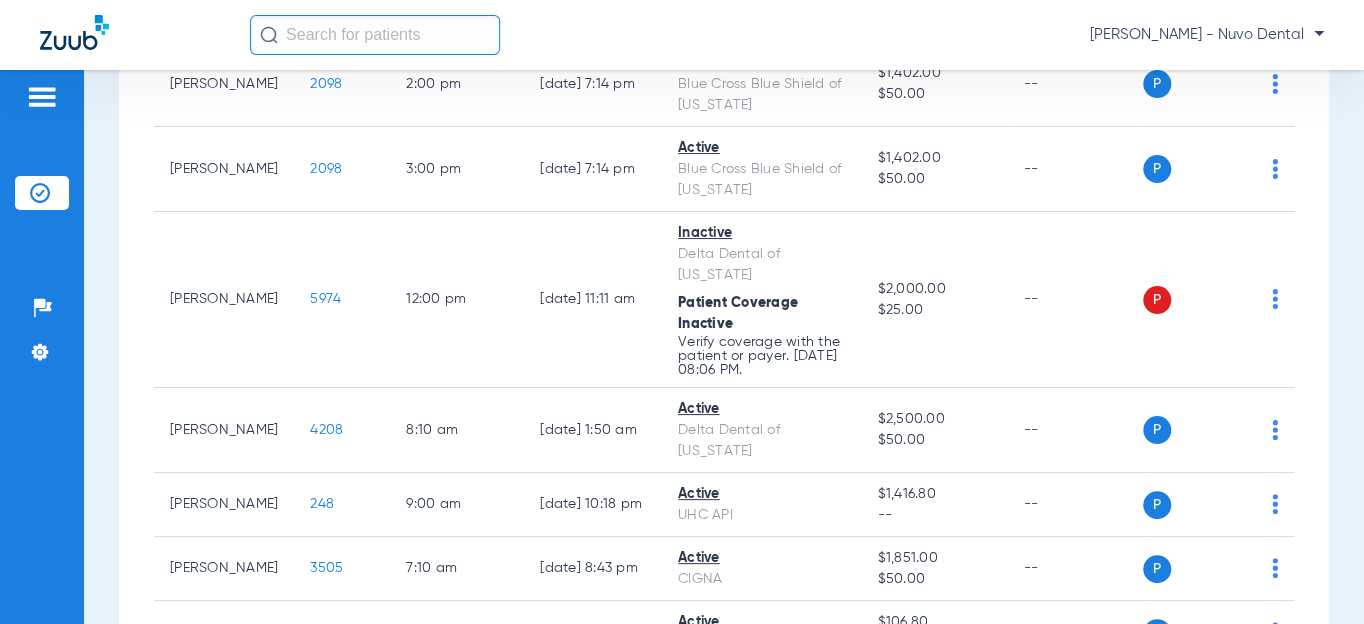 scroll, scrollTop: 545, scrollLeft: 0, axis: vertical 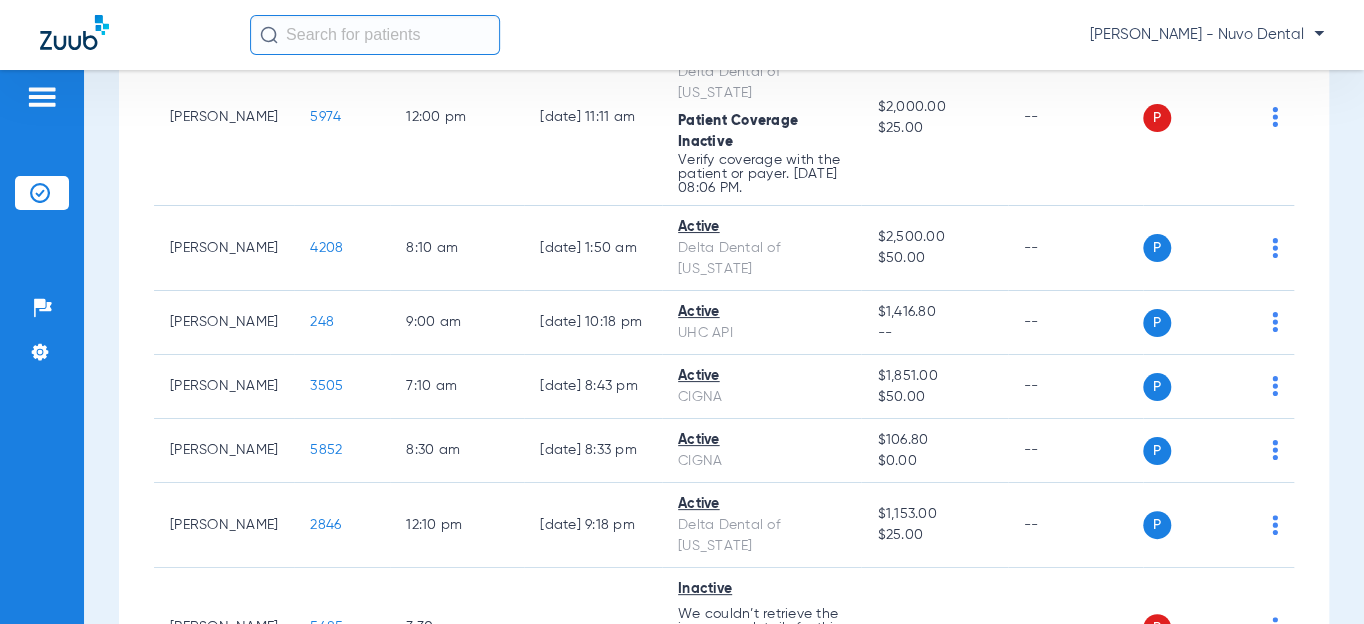 type 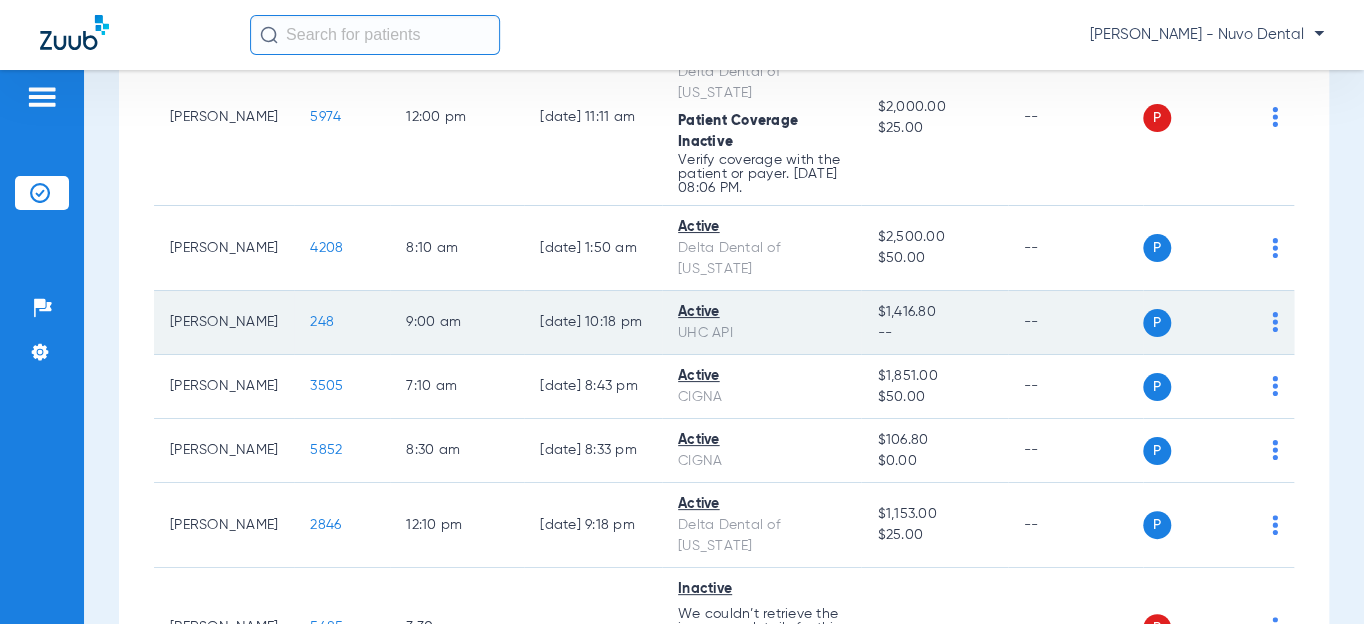 click on "248" 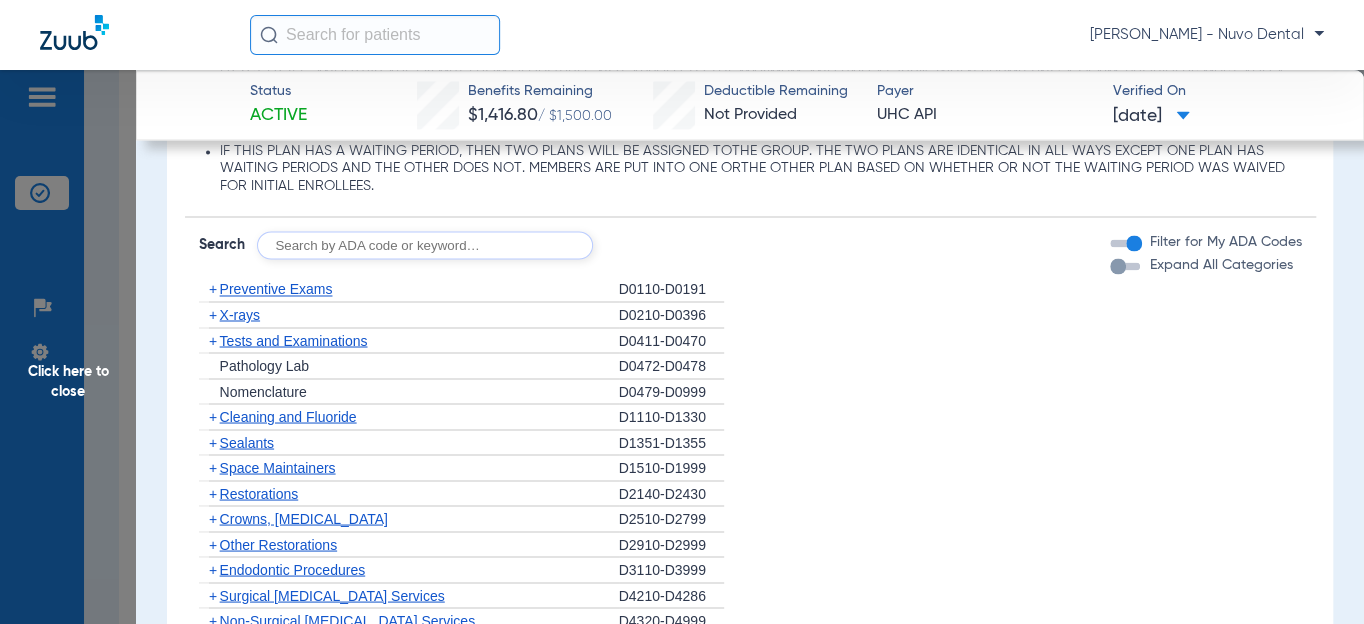 scroll, scrollTop: 1570, scrollLeft: 0, axis: vertical 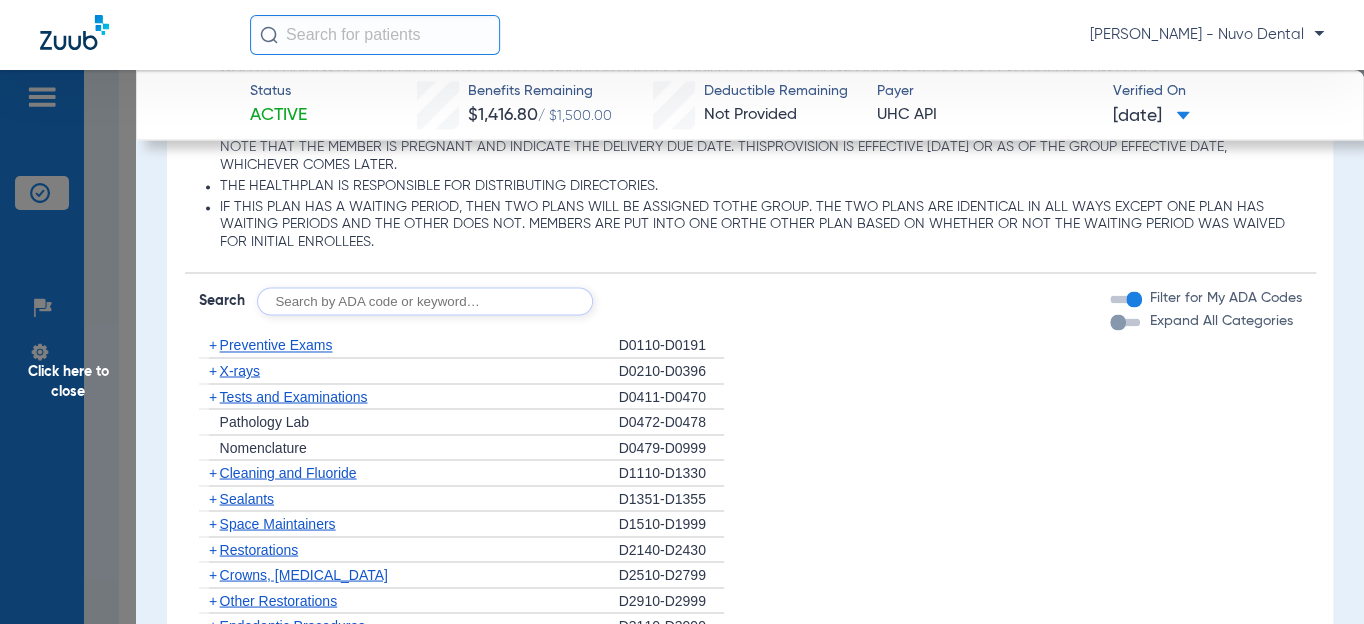 click 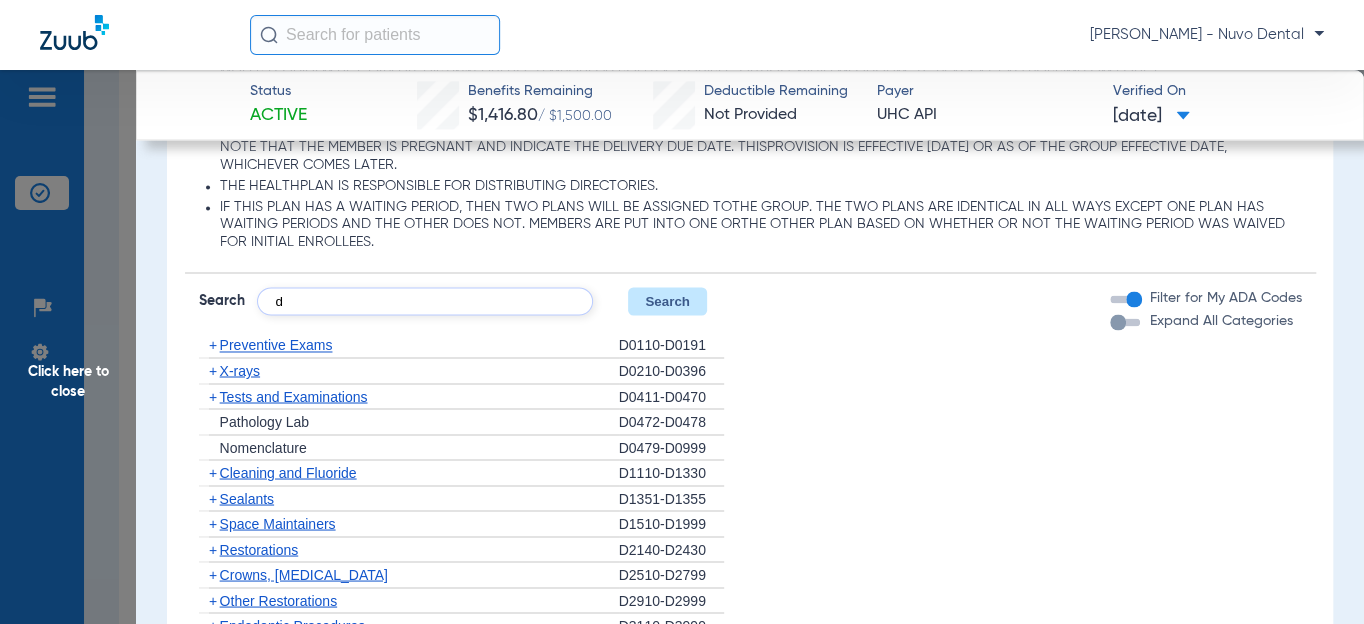 click on "d" 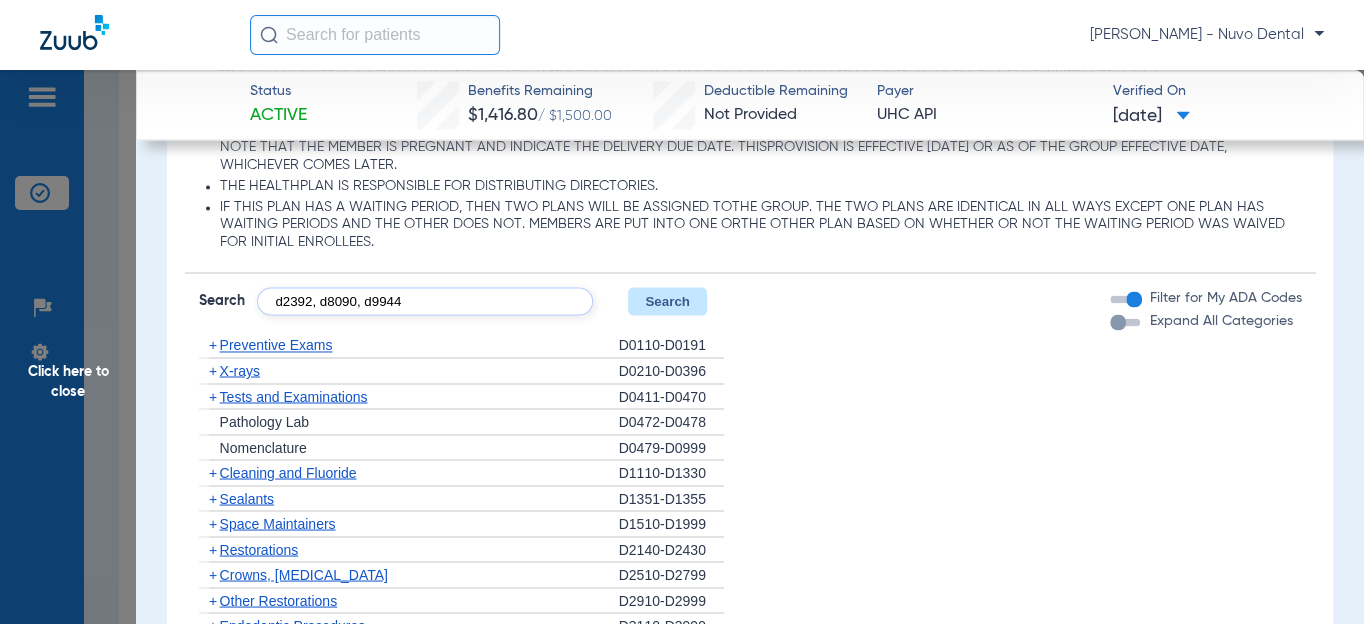 type on "d2392, d8090, d9944" 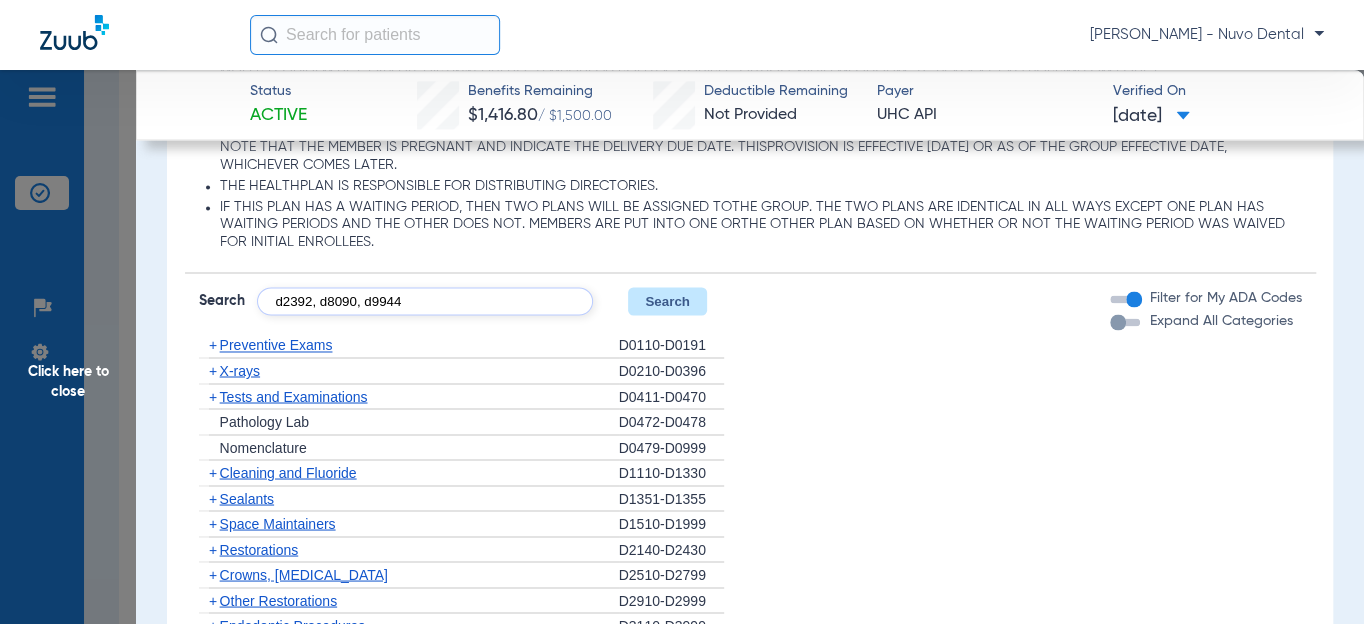 click on "Search" 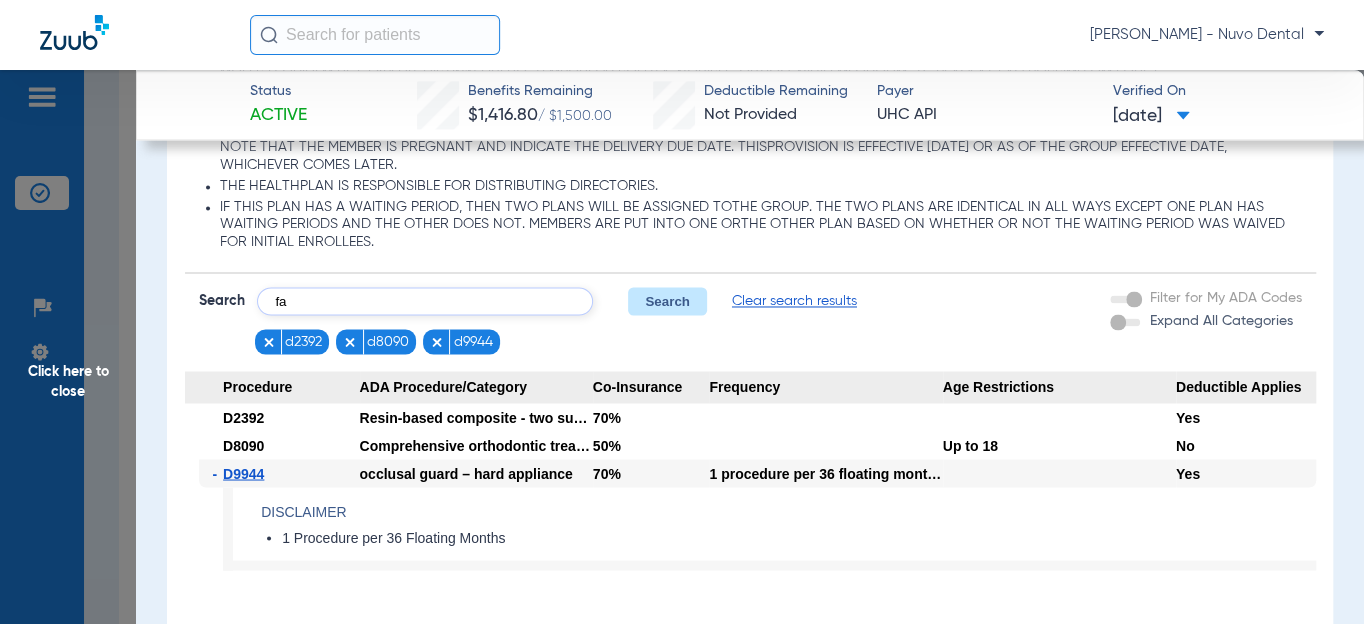 type on "f" 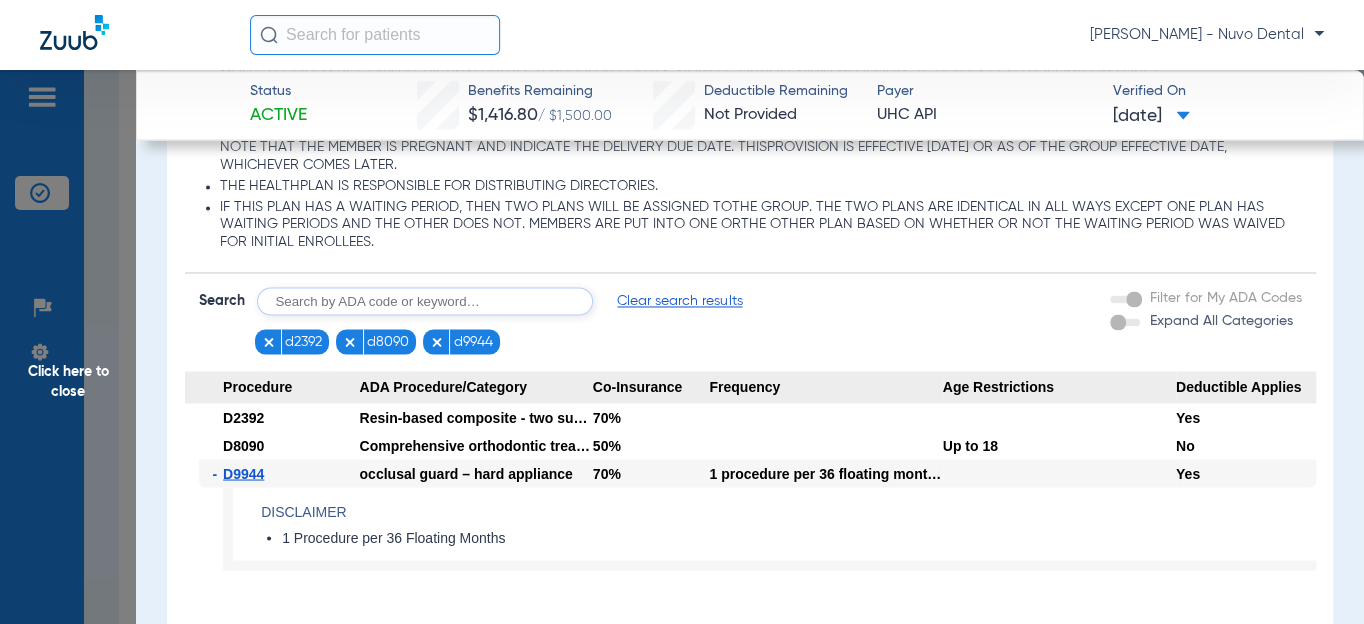 scroll, scrollTop: 0, scrollLeft: 0, axis: both 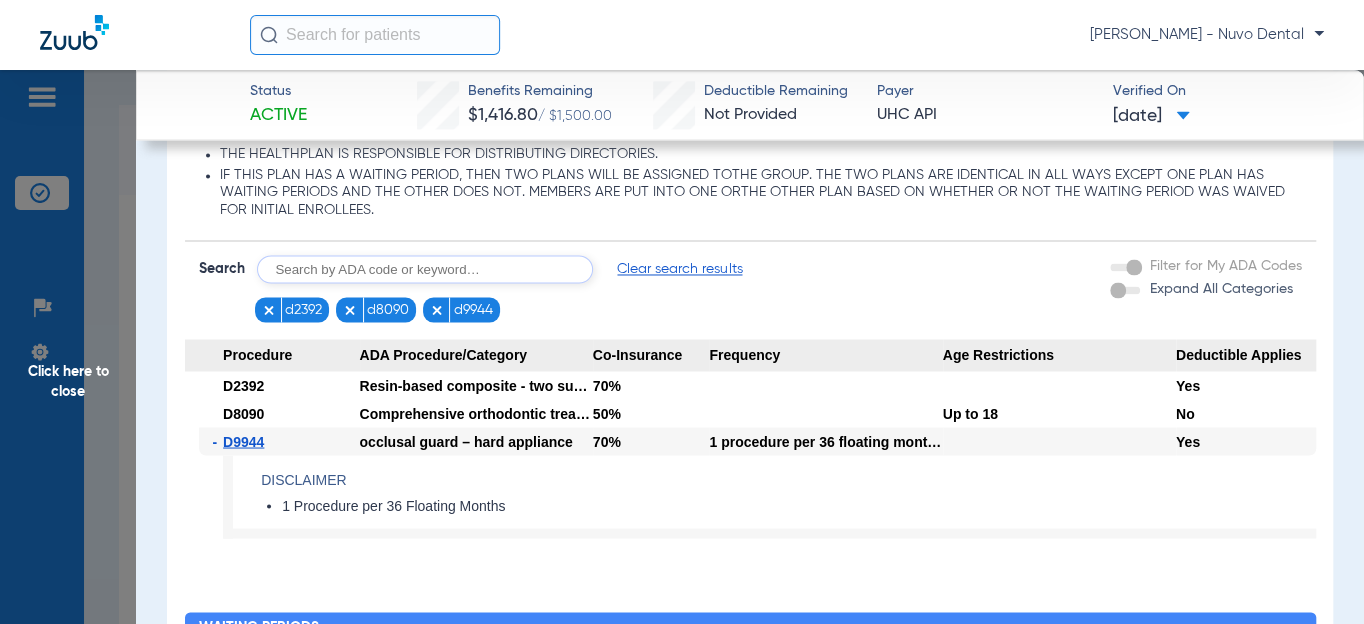 click on "Disclaimers Dental accident coverage: THERE IS NO SPECIAL COVERAGE FOR ACCIDENTAL CLAIMS. REFER TO MEDICAL FOR SPECIFIC QUESTIONS. THE HEALTHPLAN IS RESPONSIBLE FOR ISSUANCE OF CERTIFICATE OF COVERAGEDOCUMENTS. UNITED HEALTH CARE DENTAL CLAIMS PO BOX 30567 [GEOGRAPHIC_DATA]-0567 The member may be entitled to an additional benefit based on their Consumer MaxMultiplier Award. Cob rule: COB to Allowable - COB where the secondary carrier will pay up to theallowable amount but never more than what would have been paid if primary. Does not include non covered services. IF MEMBER IS NOT IN THE SYSTEM, SUBMIT ELIGIBILITY VERIFICATION FORM. URGENT REQUESTS WILL BE HANDLED WITHIN 1 HOUR, NORMAL REQUESTS WITHIN 48 HOURS. THE HEALTHPLAN IS RESPONSIBLE FOR DISTRIBUTING DIRECTORIES." 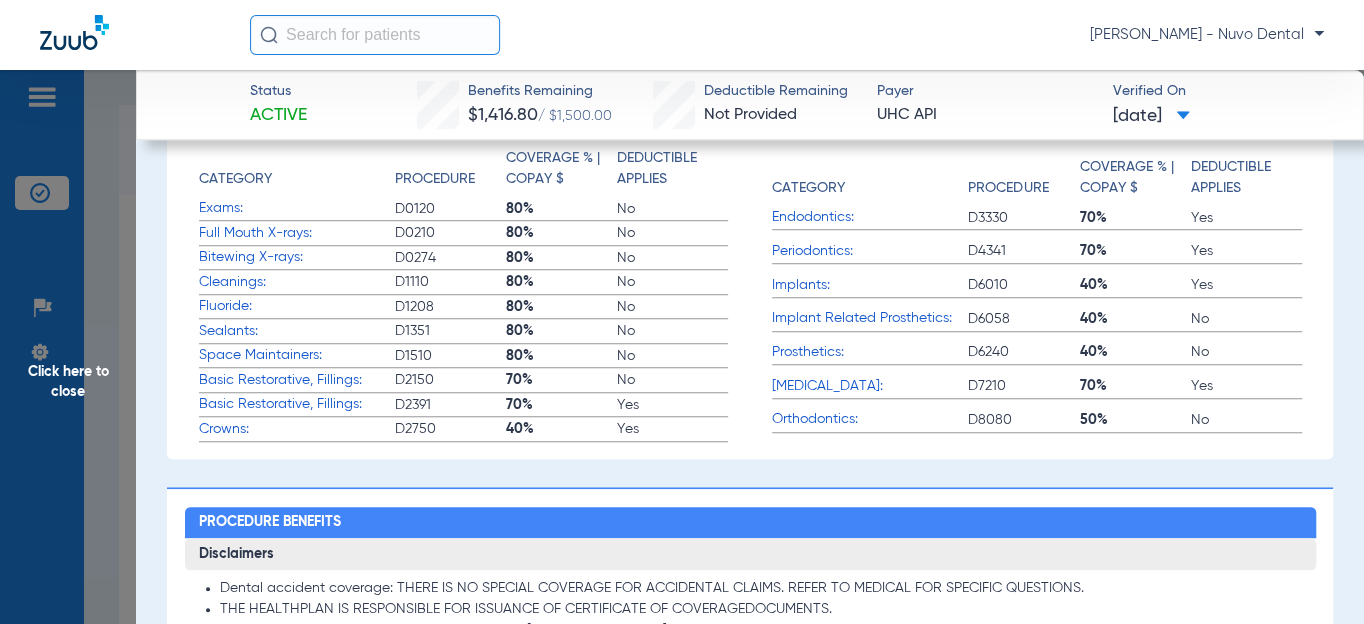 scroll, scrollTop: 636, scrollLeft: 0, axis: vertical 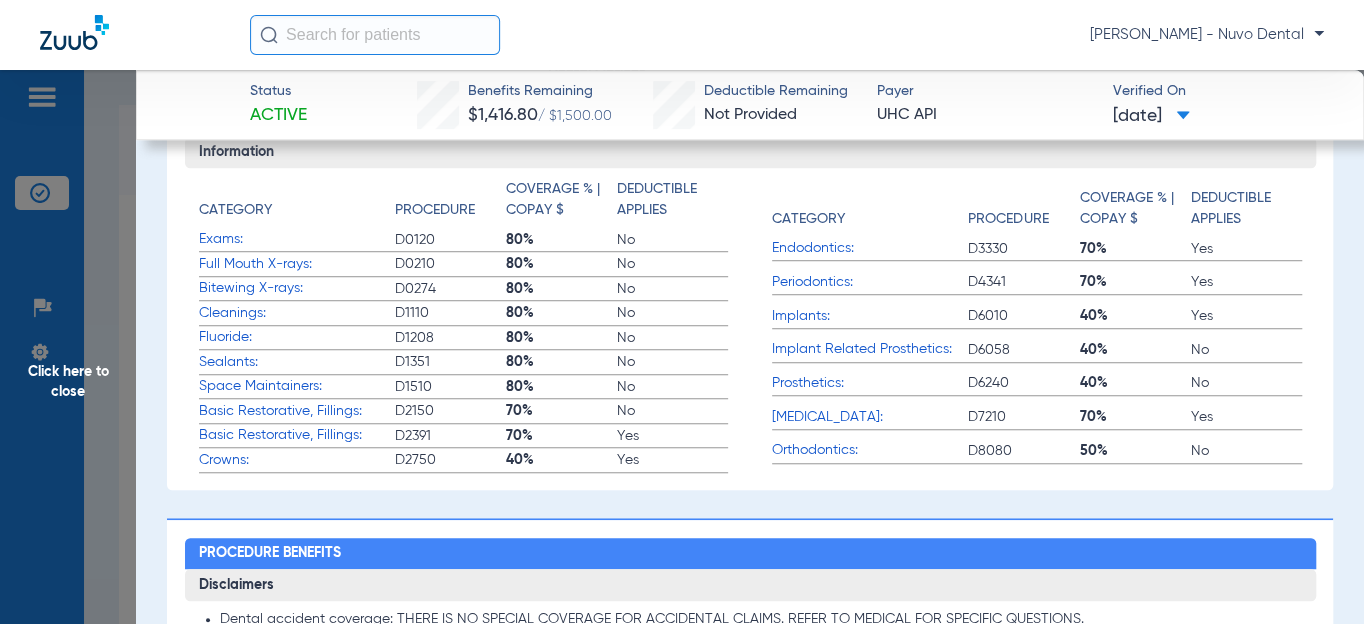 click on "Cleanings:" 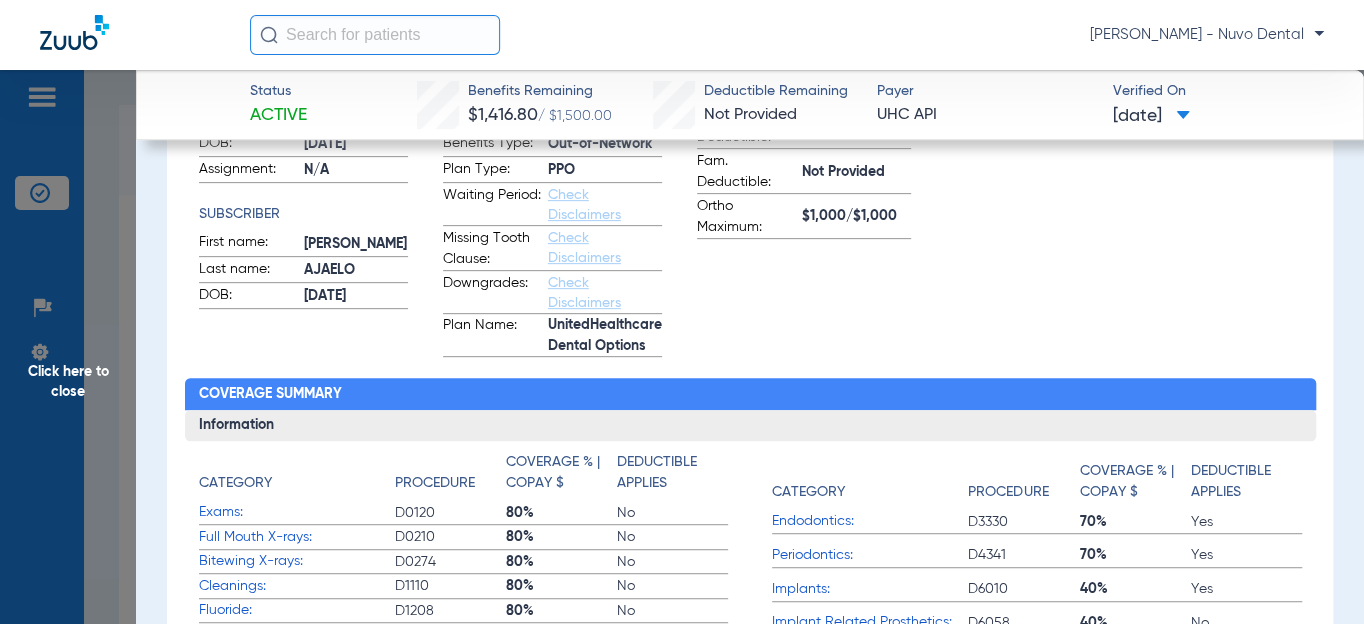 scroll, scrollTop: 0, scrollLeft: 0, axis: both 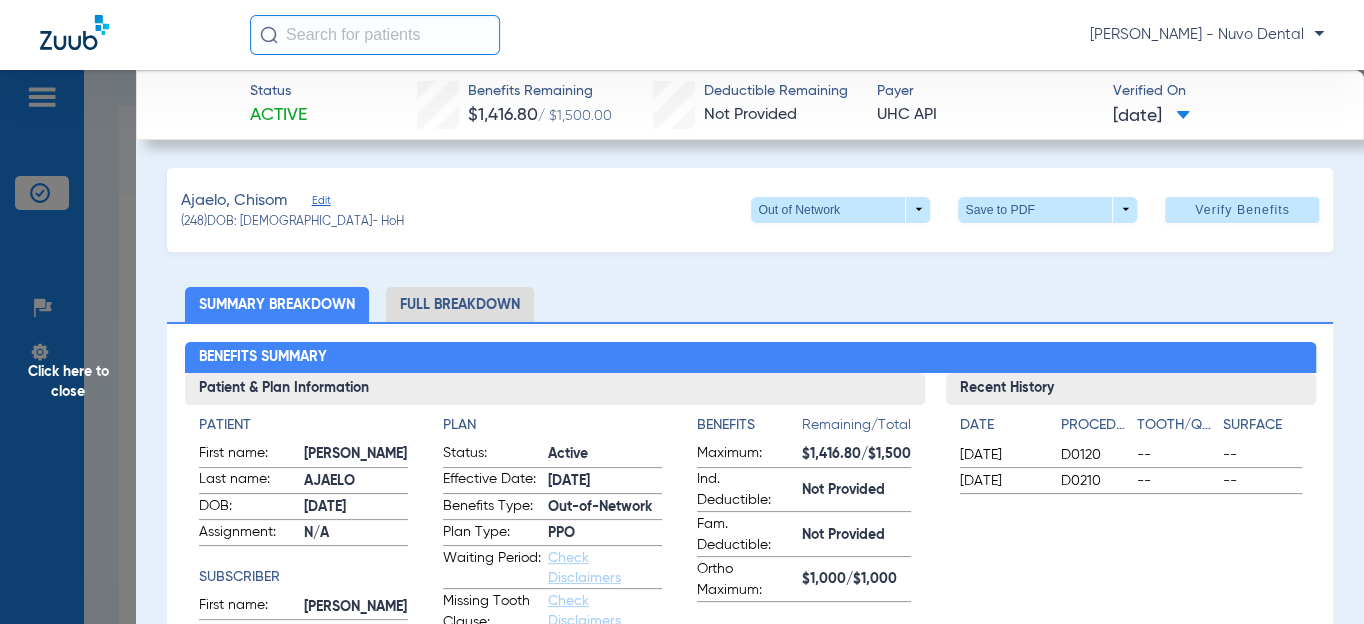 click on "[PERSON_NAME]   Edit   (248)   DOB: [DEMOGRAPHIC_DATA]   - HoH   Out of Network  arrow_drop_down  Save to PDF  arrow_drop_down  Verify Benefits" 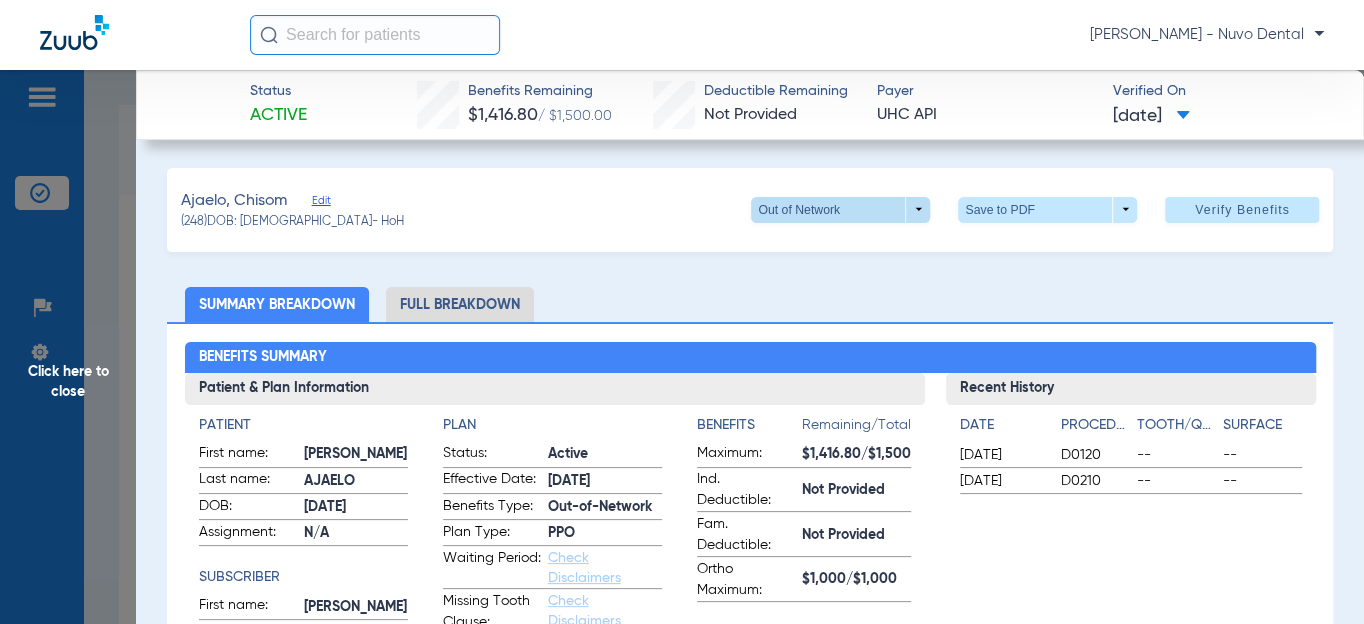 click 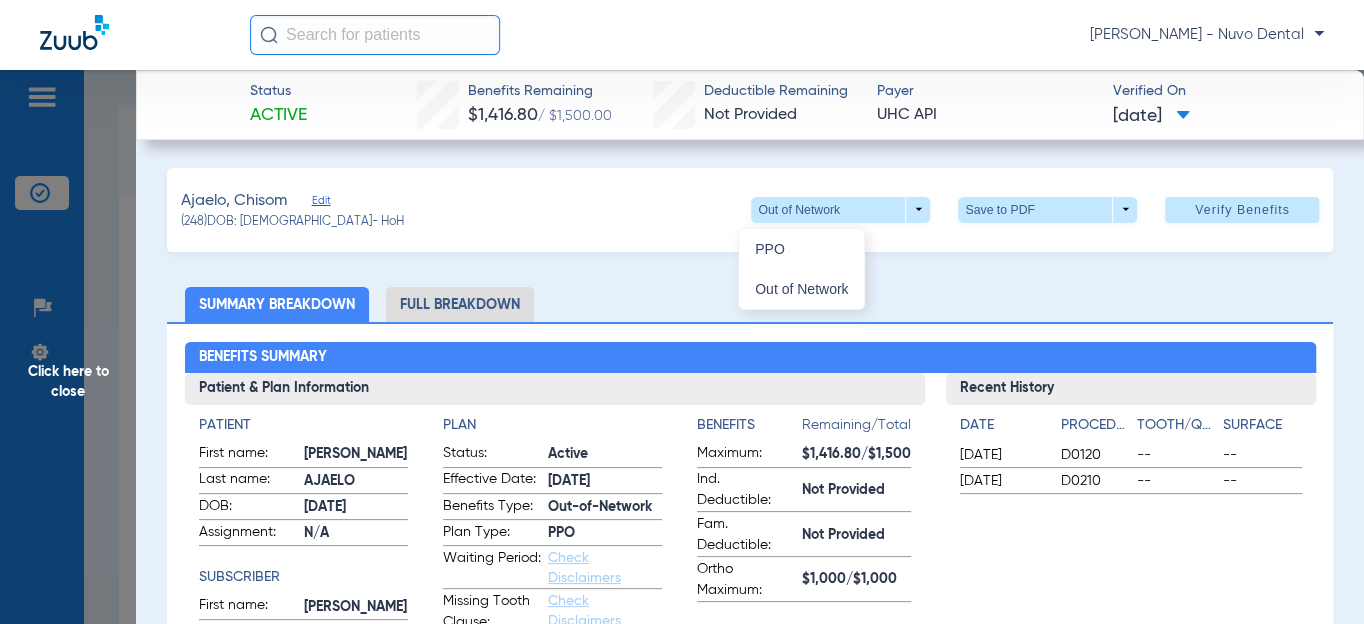click at bounding box center (682, 312) 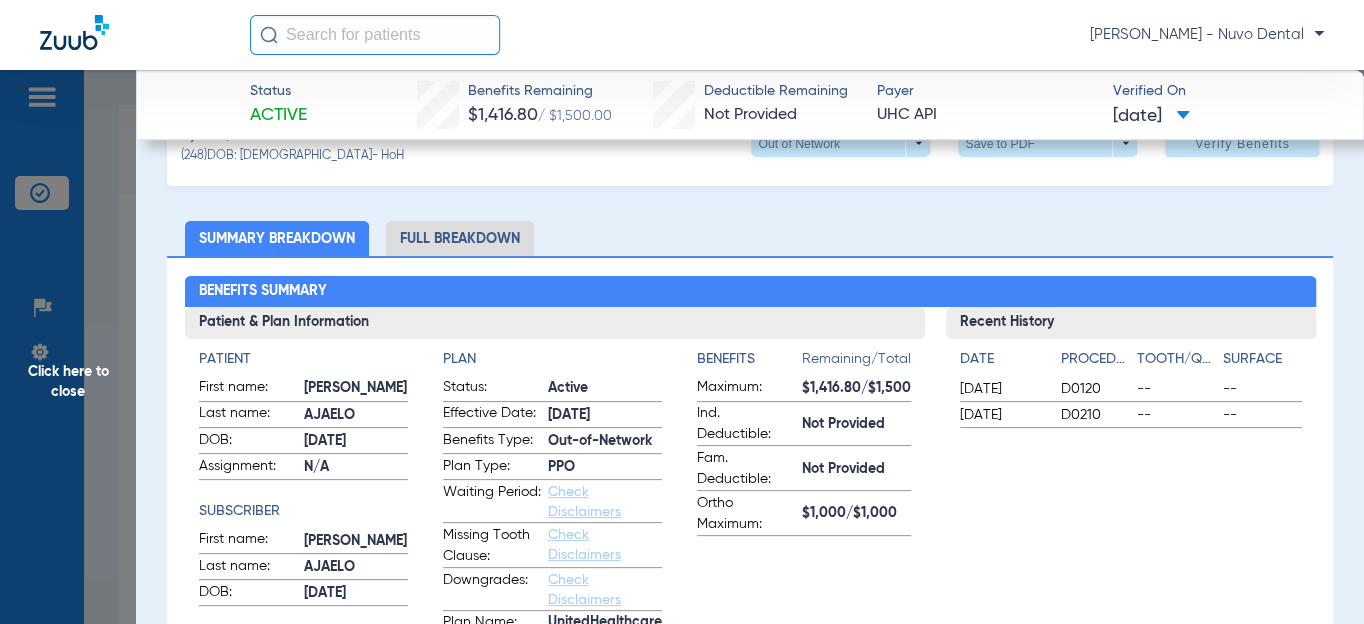 scroll, scrollTop: 0, scrollLeft: 0, axis: both 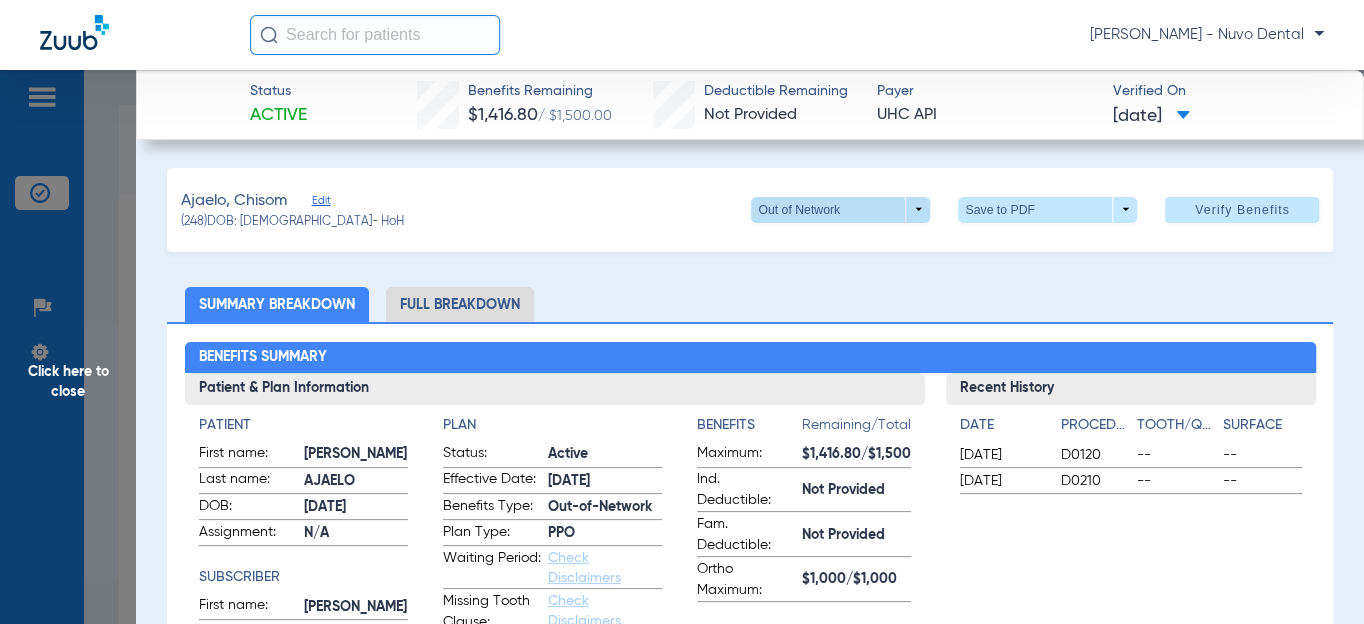 click 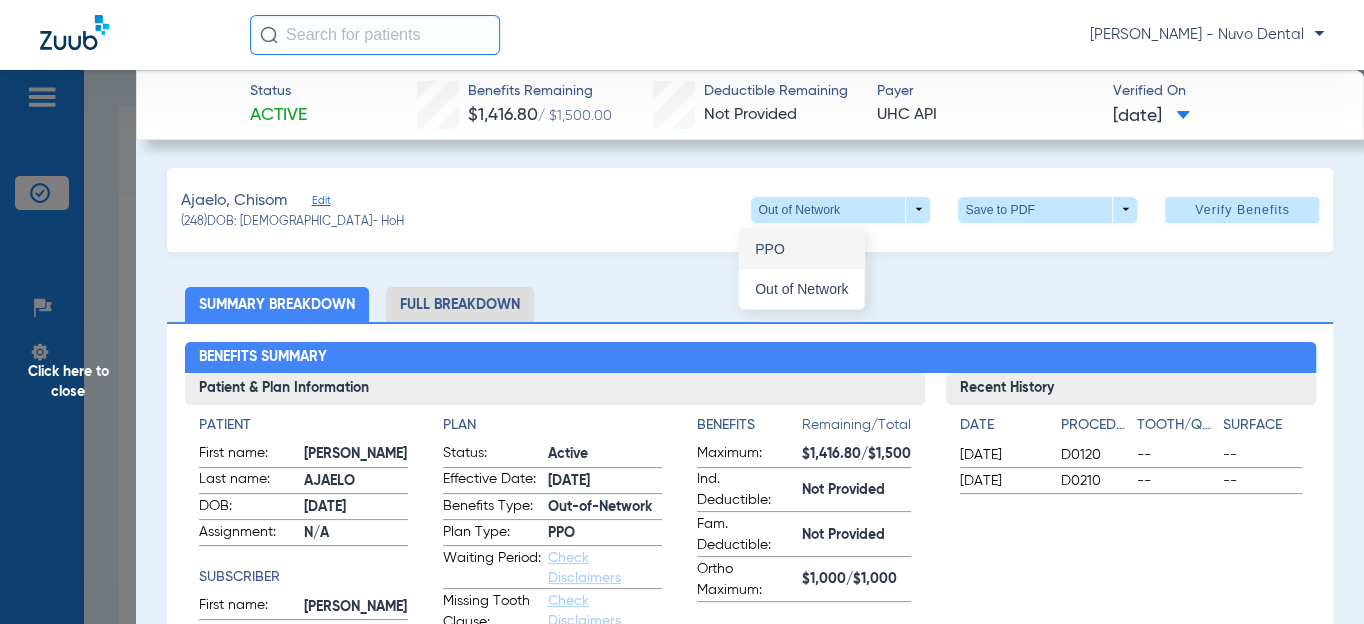 click on "PPO" at bounding box center [801, 249] 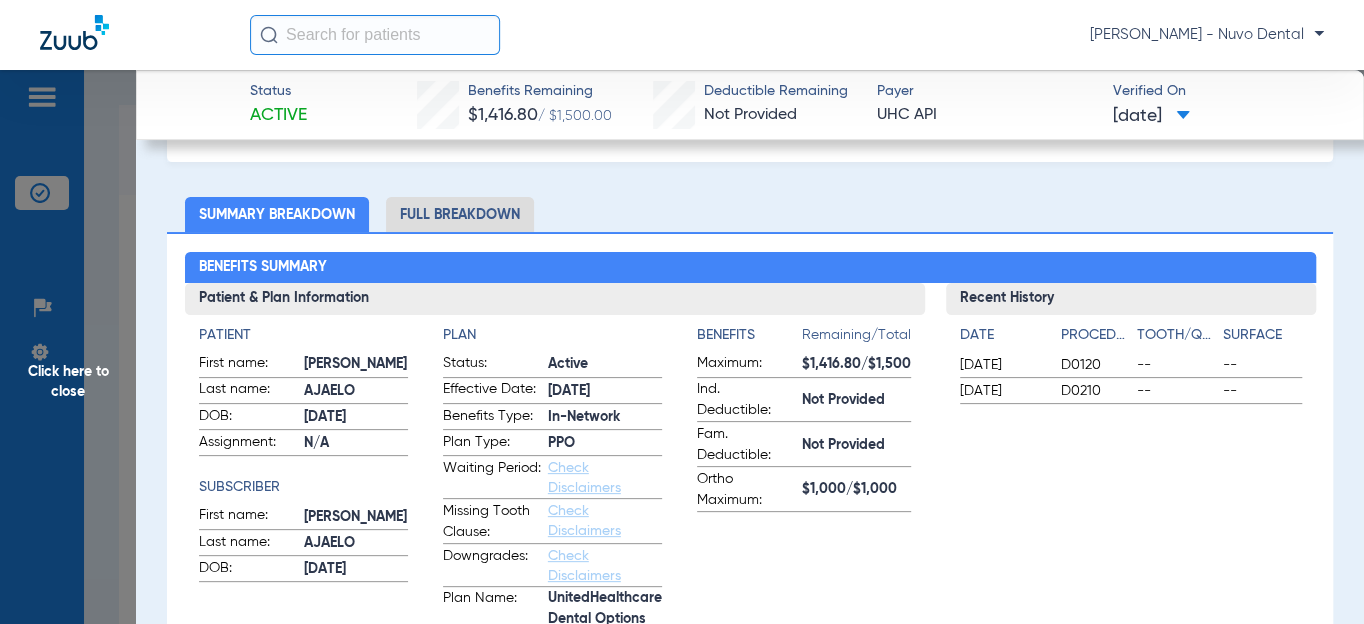 scroll, scrollTop: 0, scrollLeft: 0, axis: both 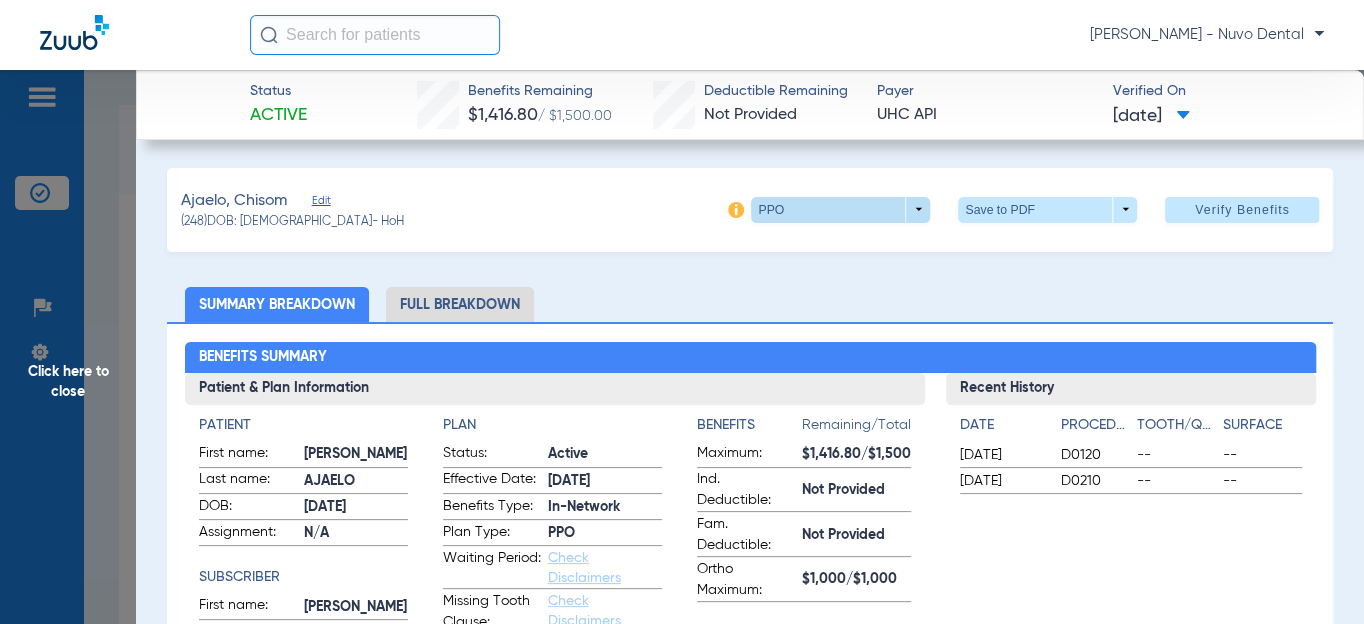 click 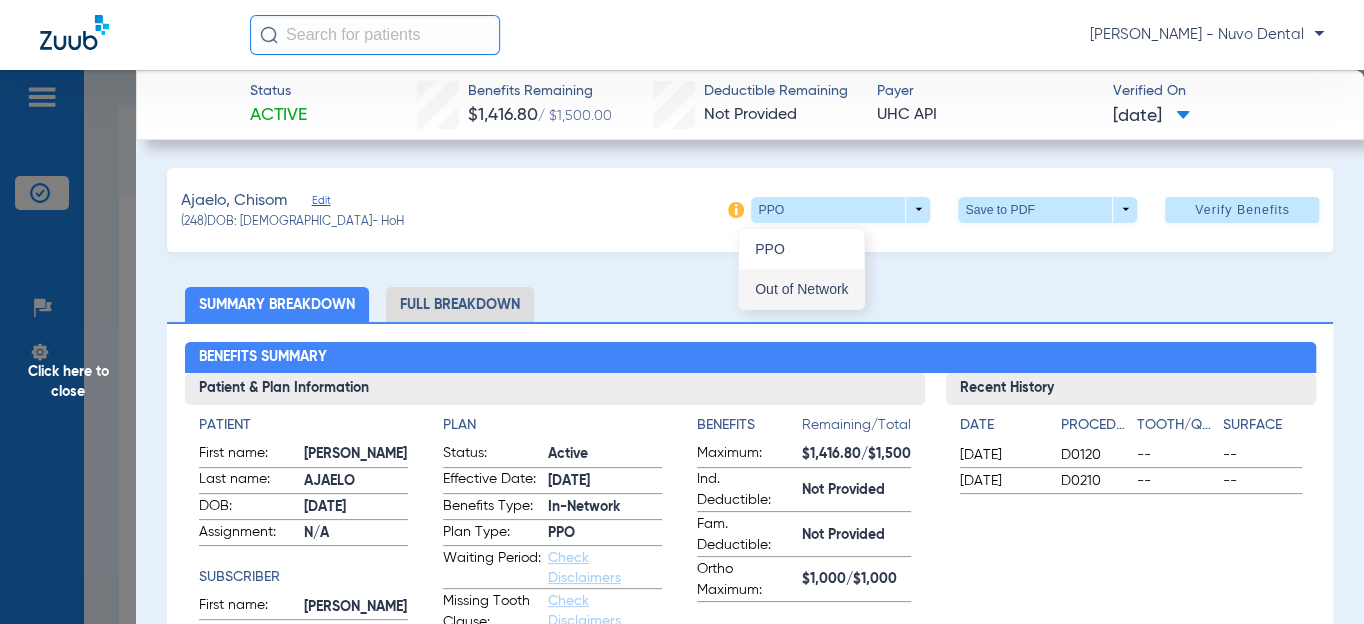 click on "Out of Network" at bounding box center [801, 289] 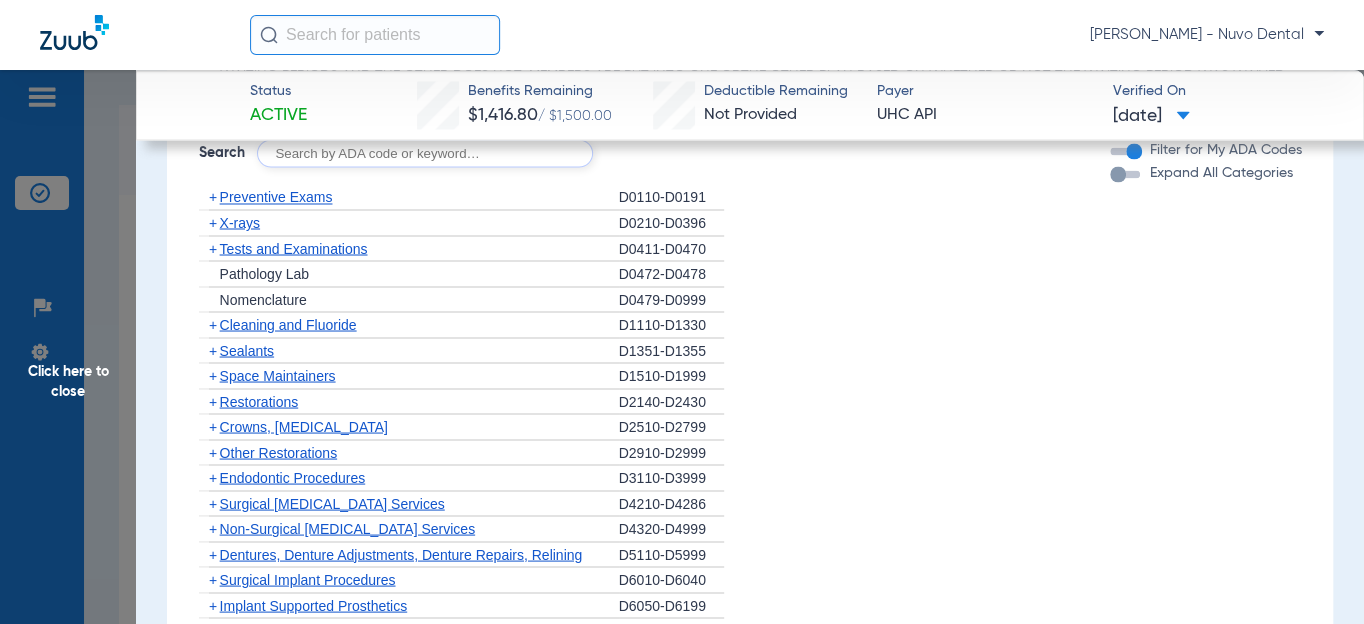 scroll, scrollTop: 1661, scrollLeft: 0, axis: vertical 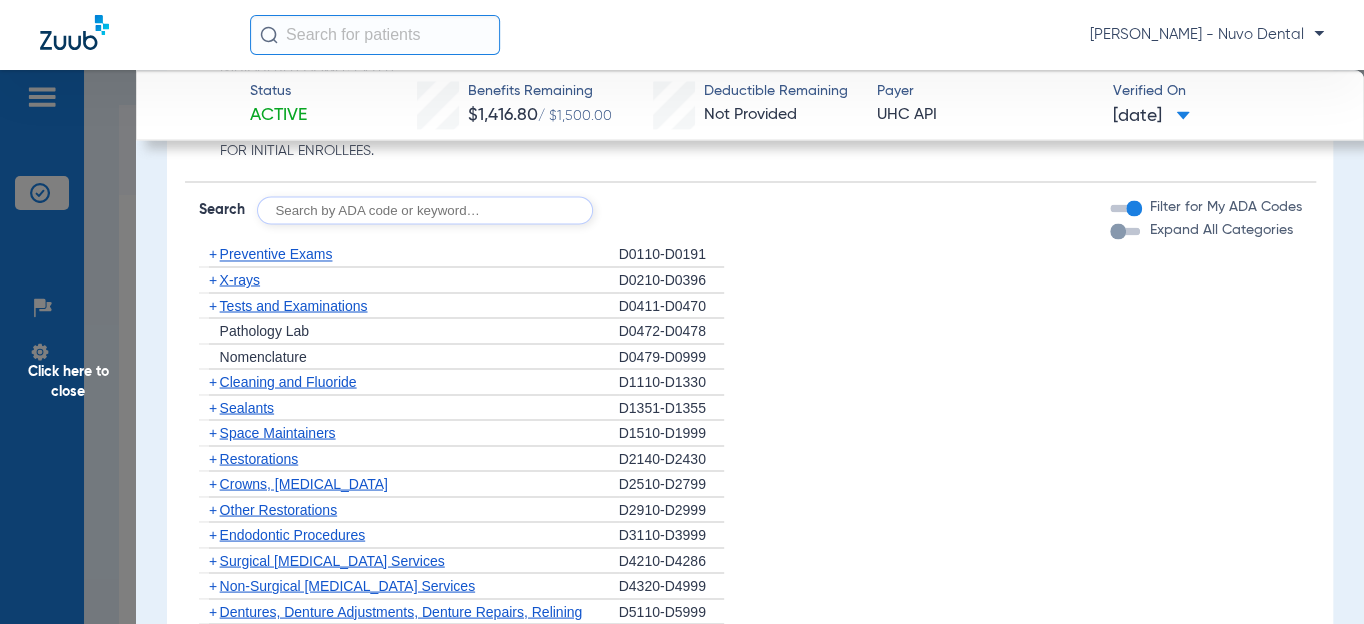 click 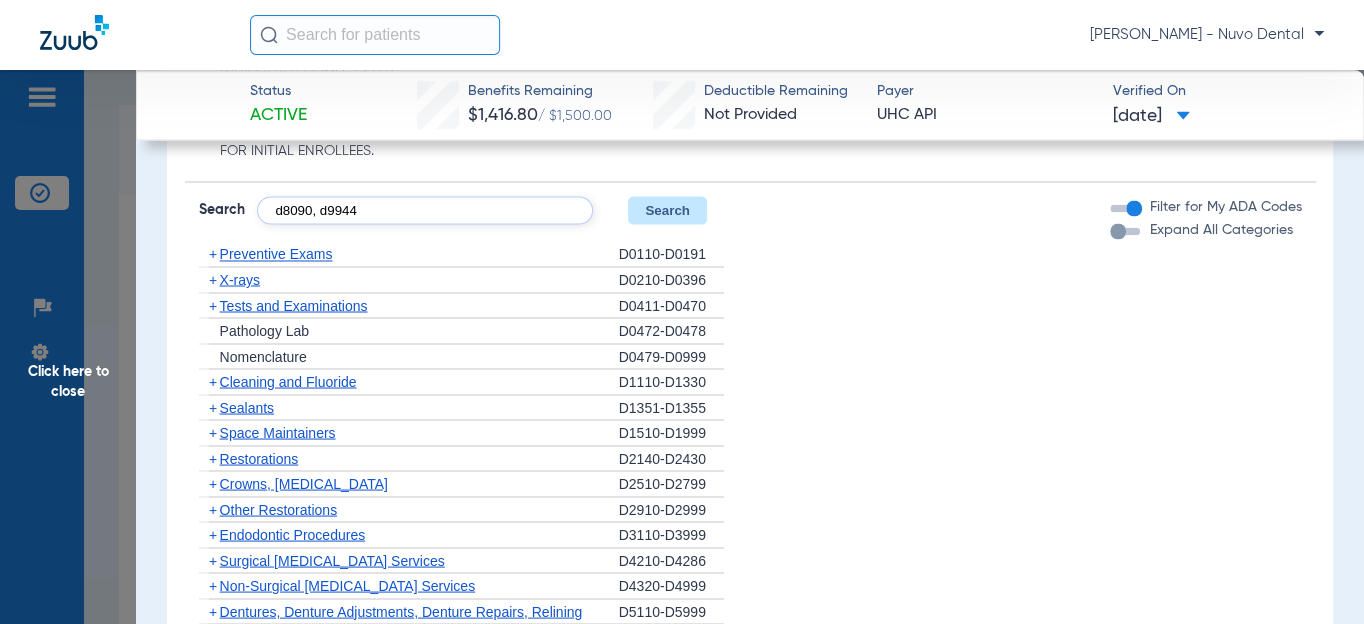 type on "d8090, d9944" 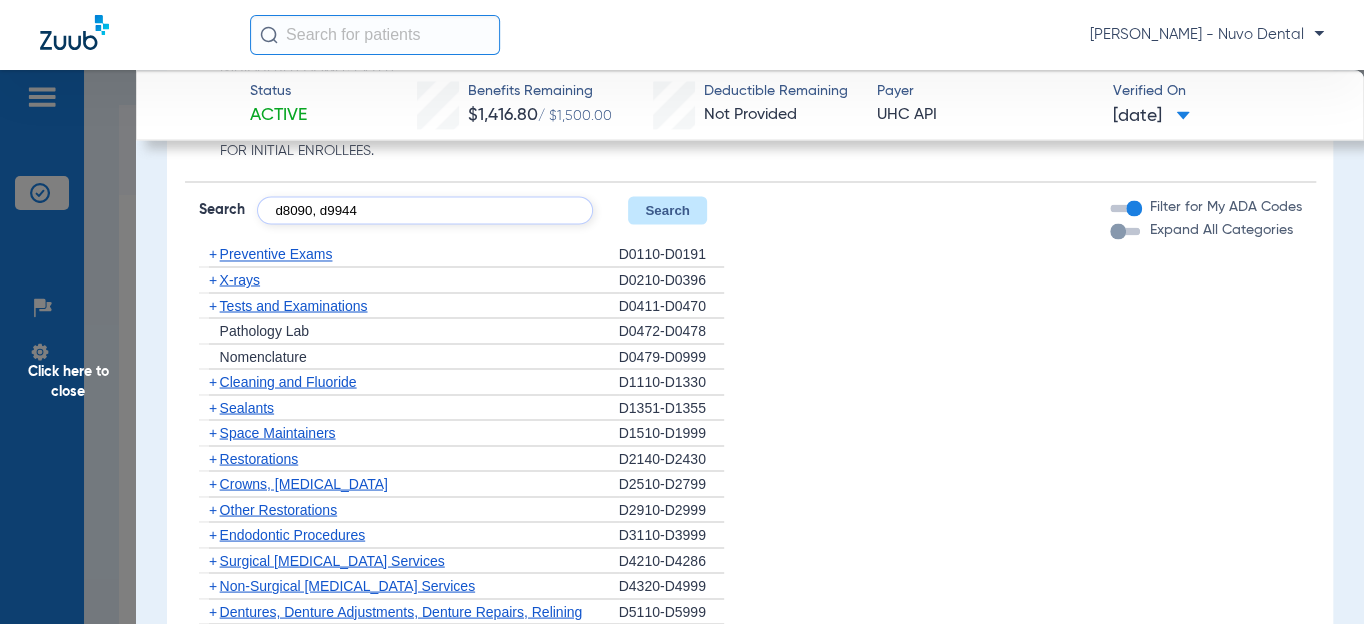 click on "Search" 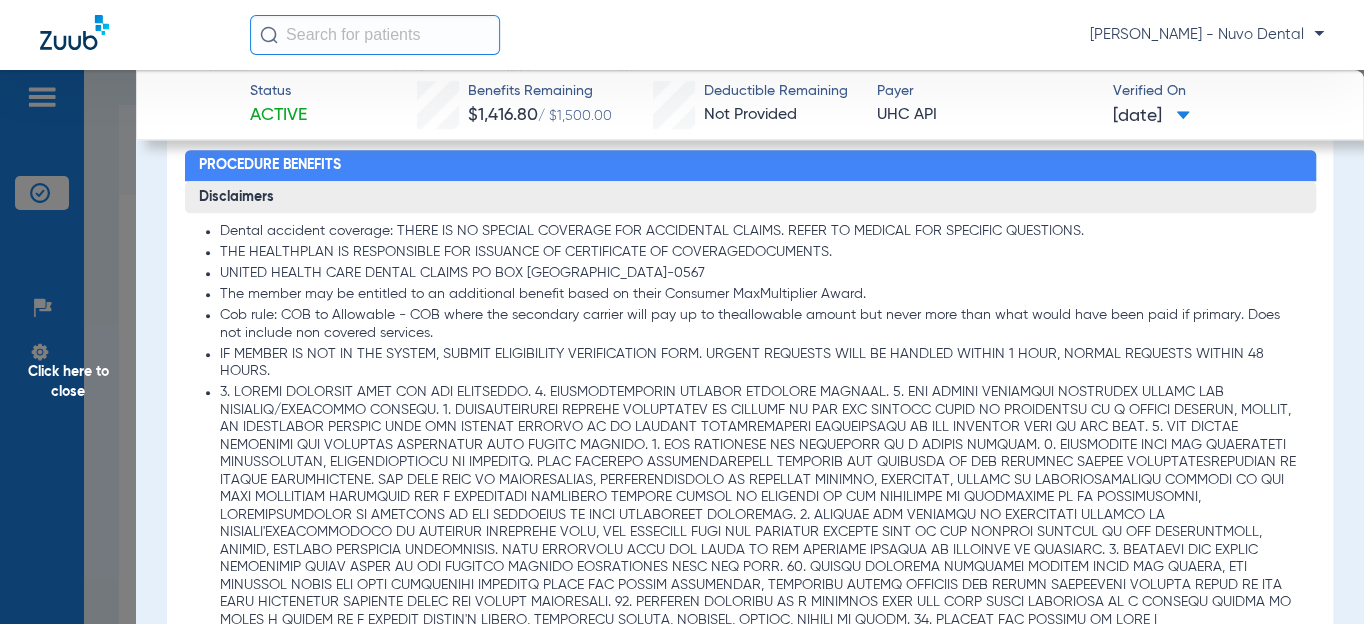 scroll, scrollTop: 1752, scrollLeft: 0, axis: vertical 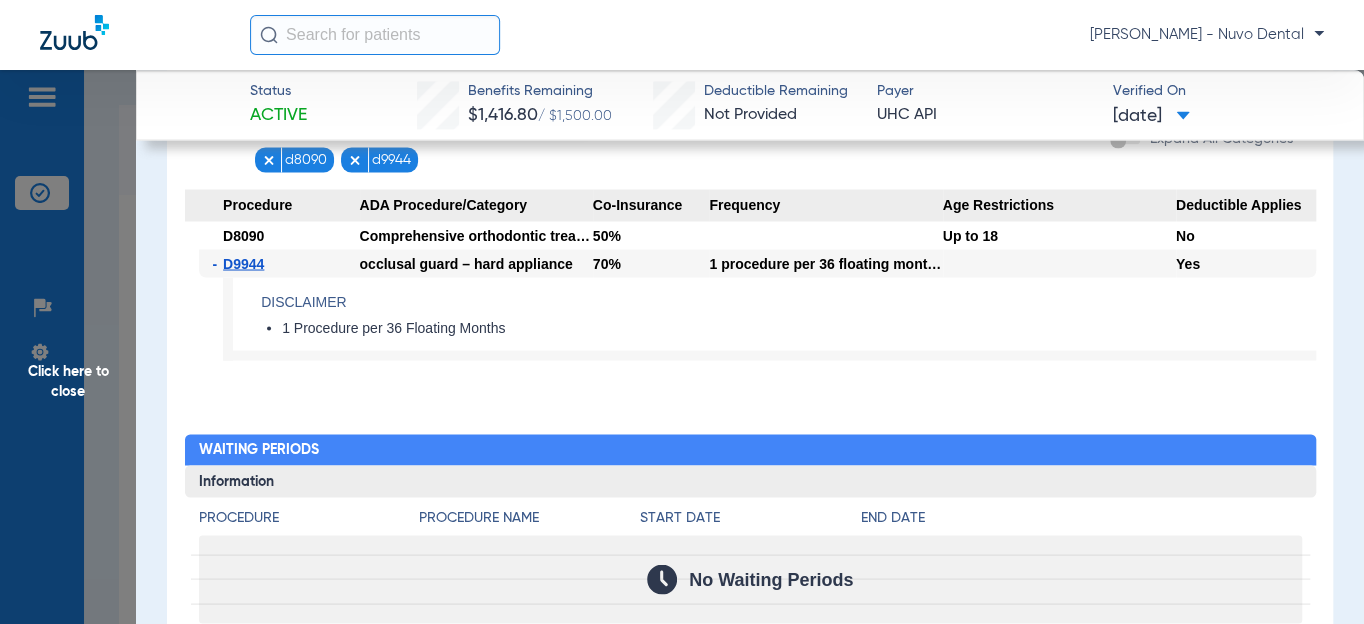 click on "Click here to close" 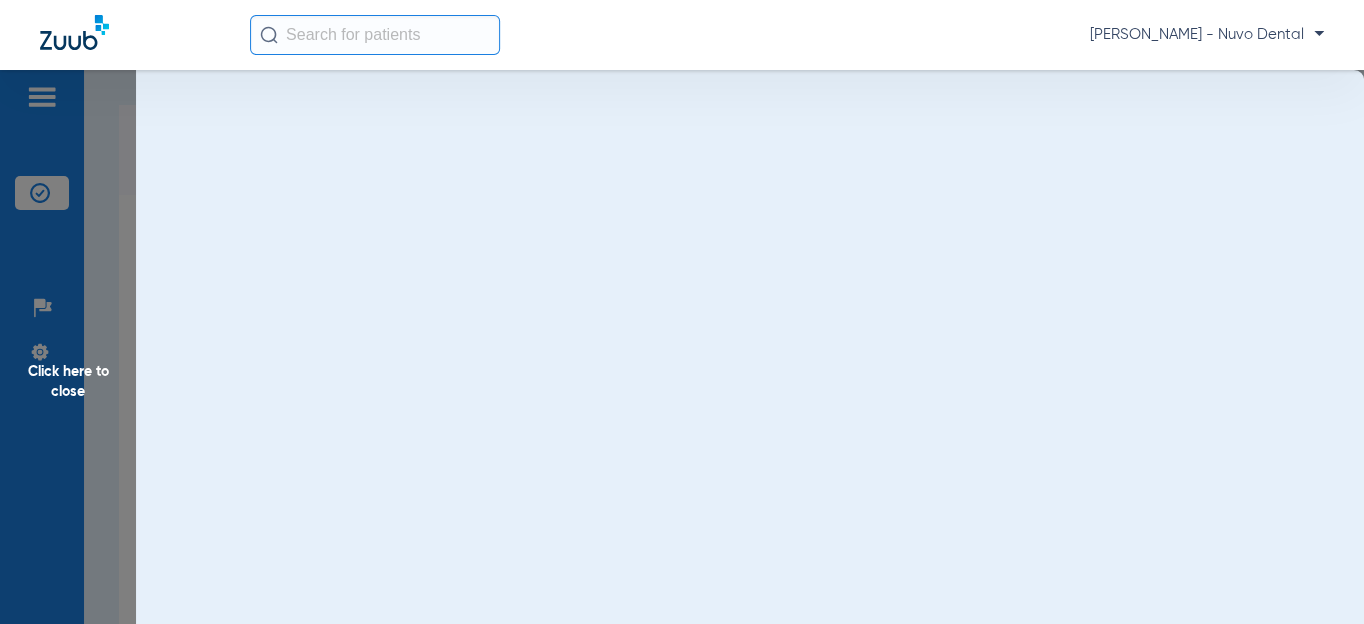 scroll, scrollTop: 0, scrollLeft: 0, axis: both 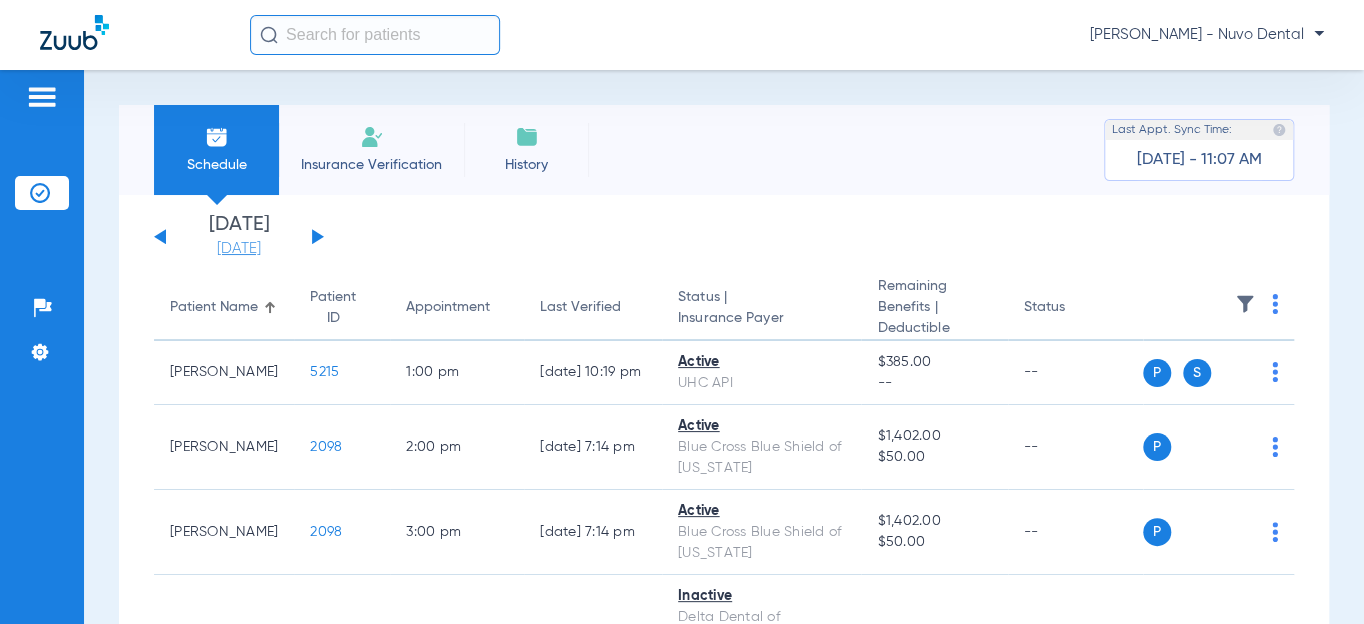 click on "[DATE]" 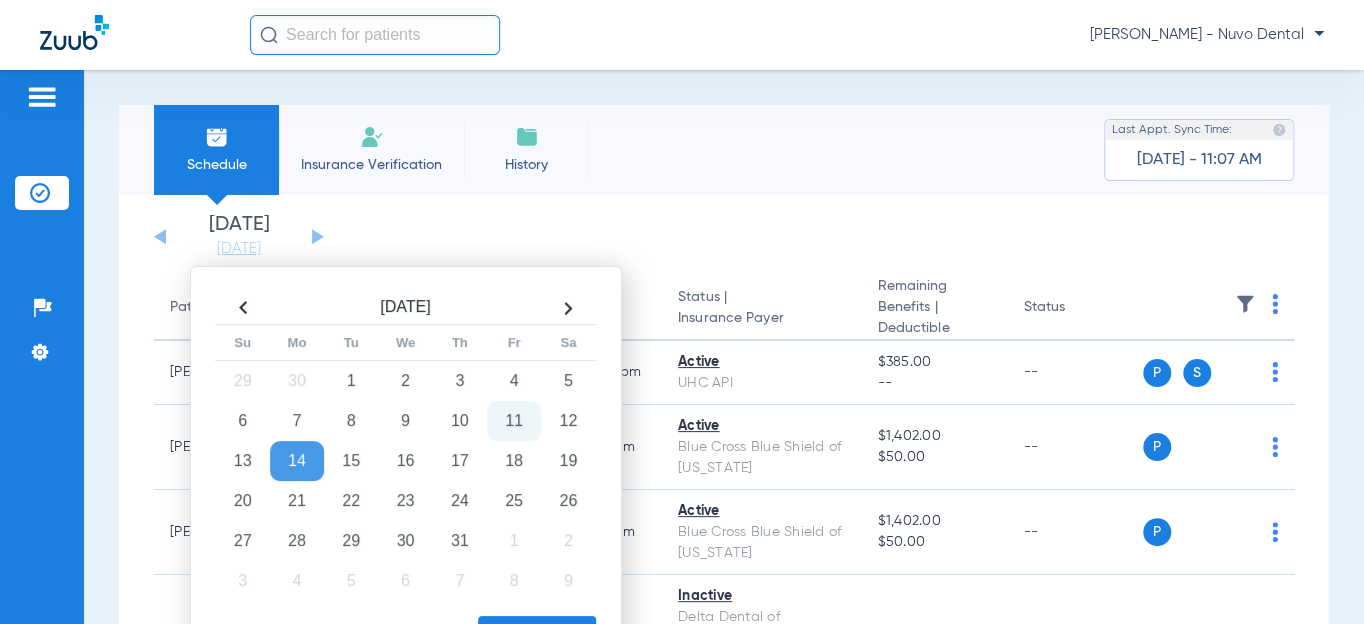 click on "11" 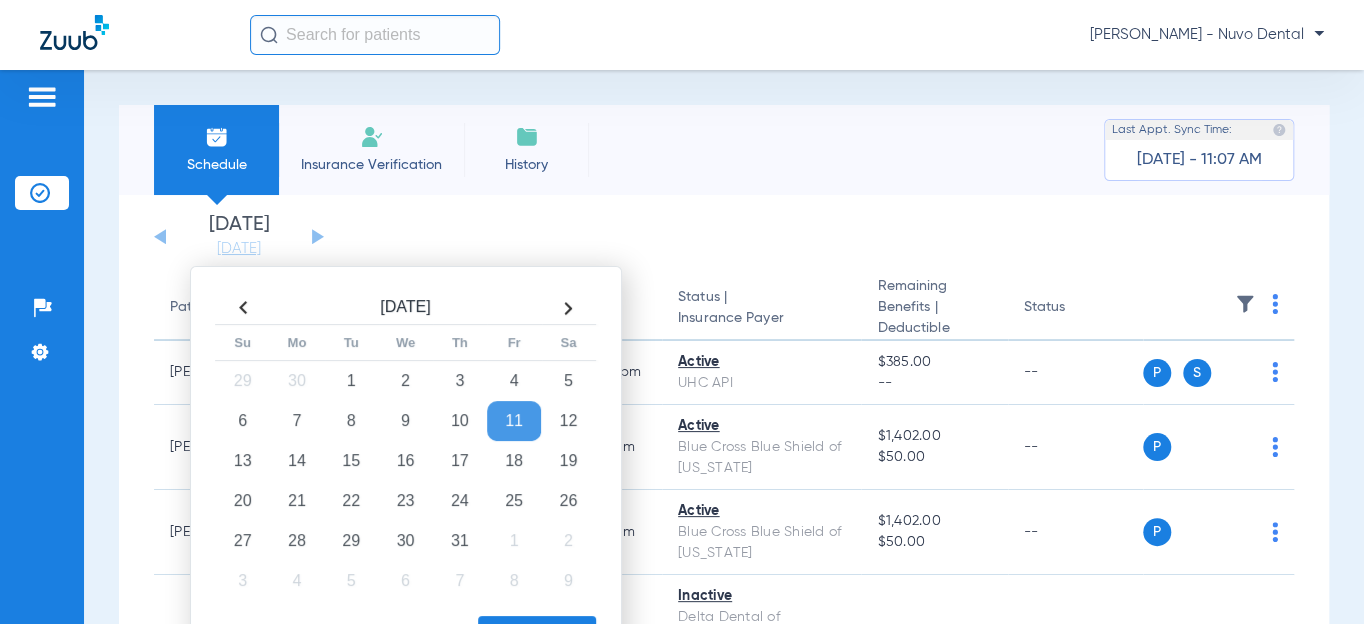 click on "Apply" 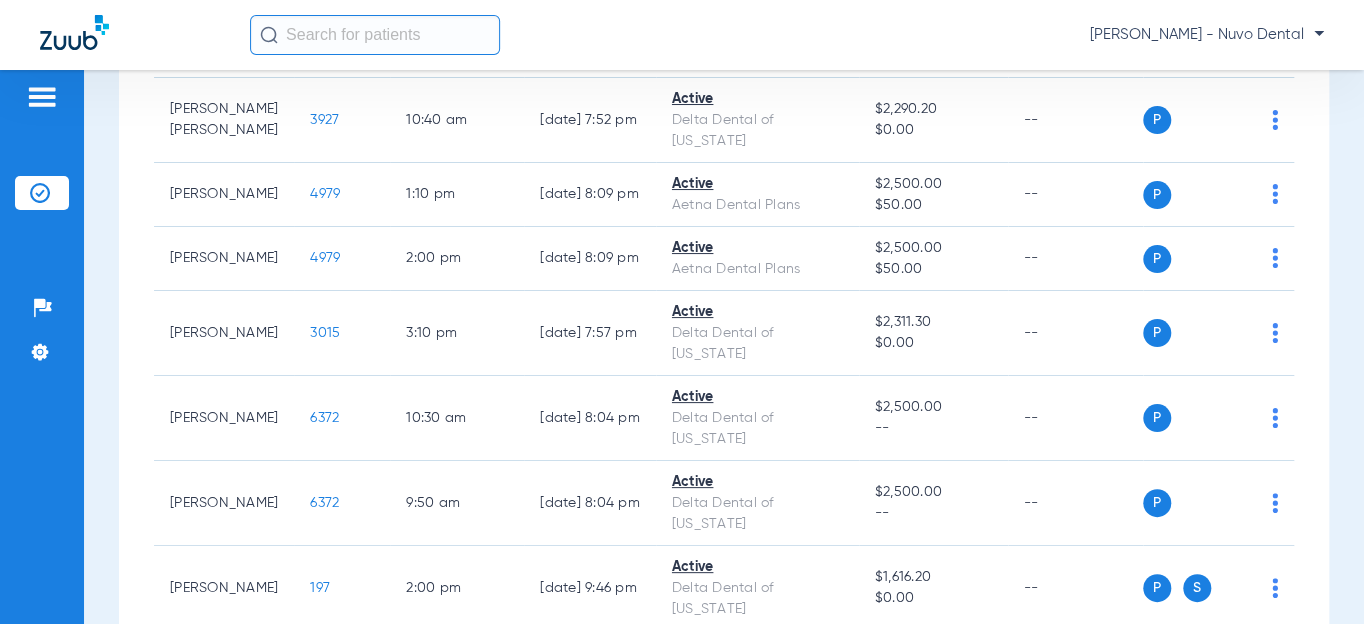 scroll, scrollTop: 727, scrollLeft: 0, axis: vertical 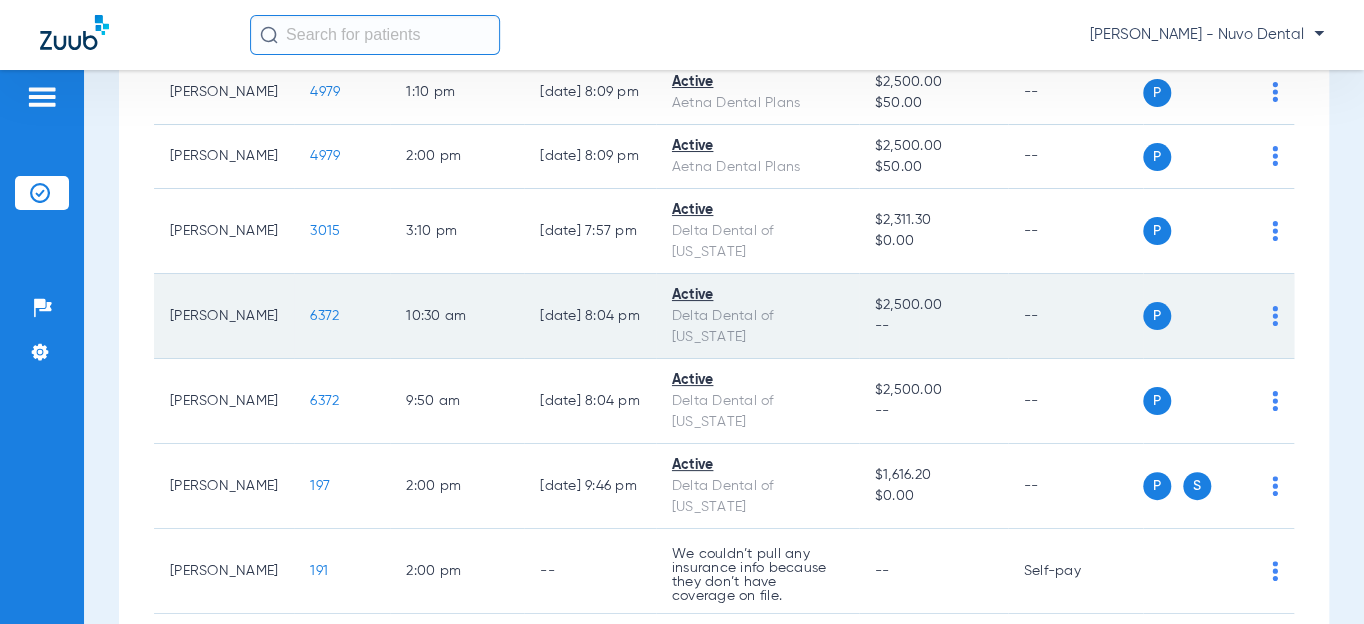 click on "6372" 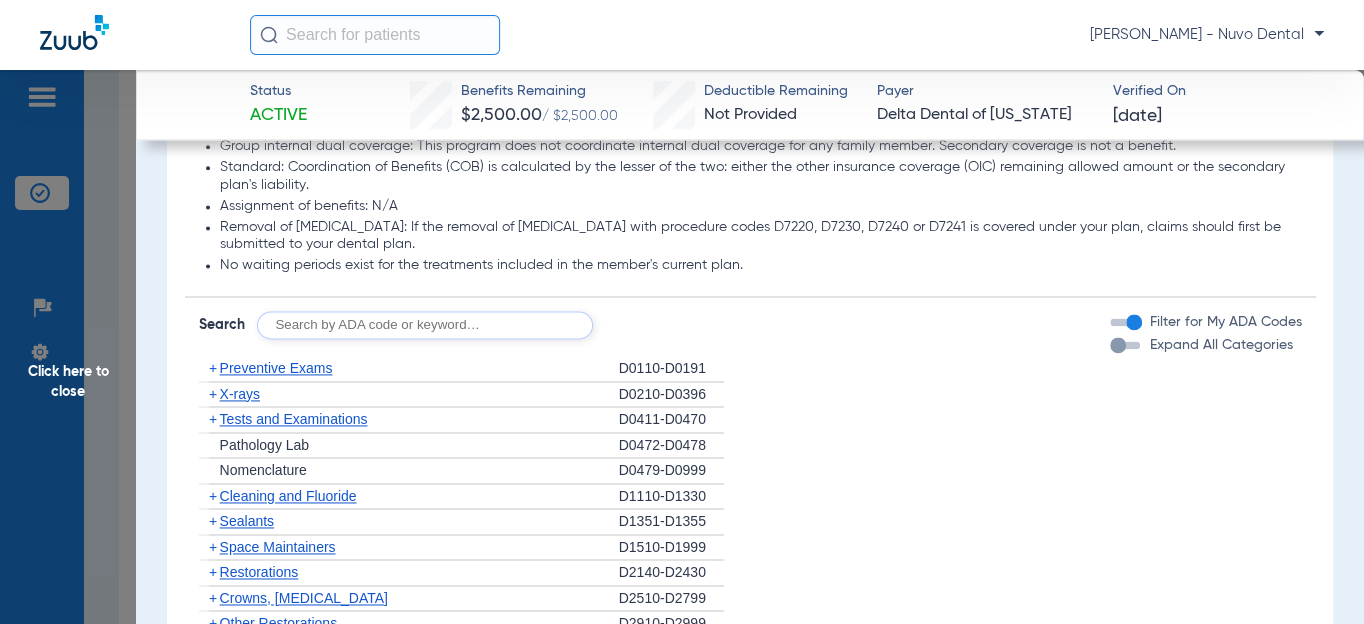 scroll, scrollTop: 1454, scrollLeft: 0, axis: vertical 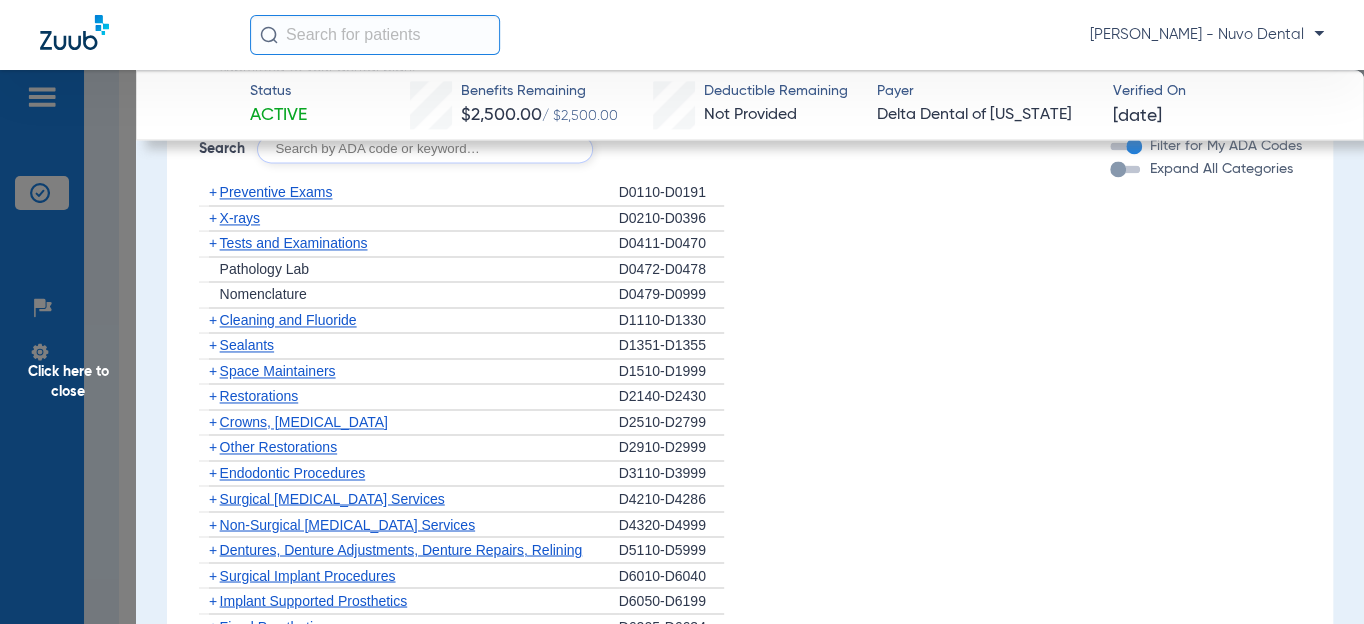 click 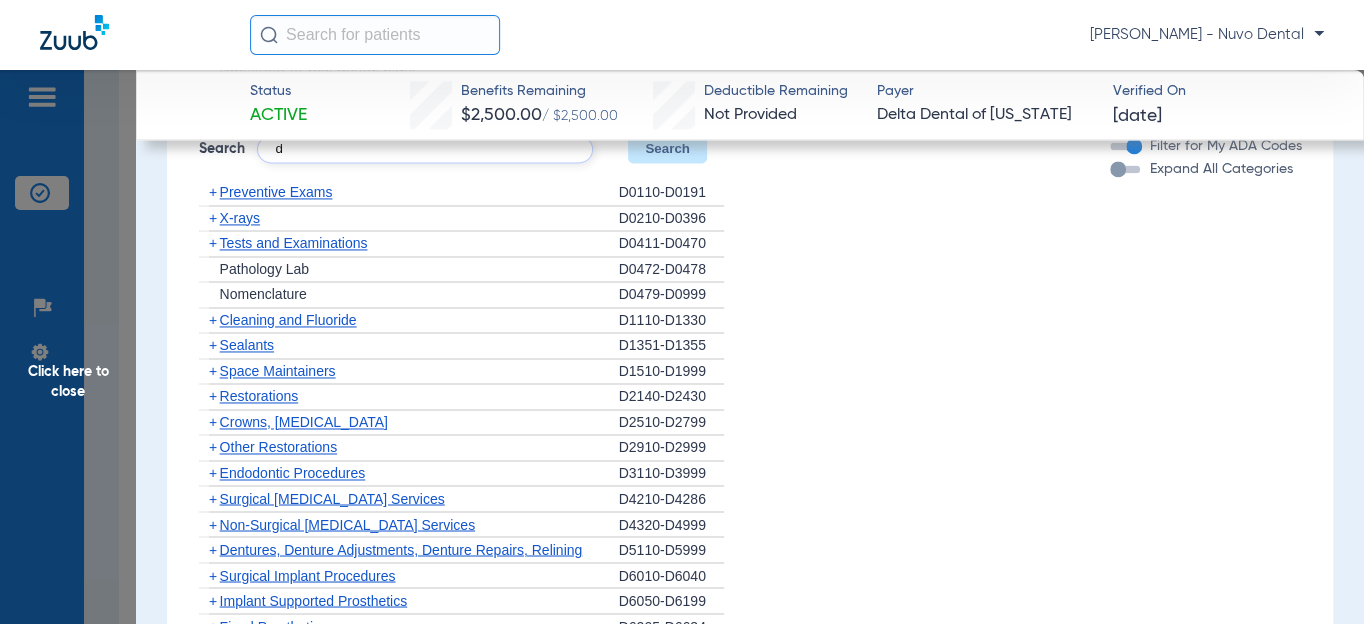 type on "d" 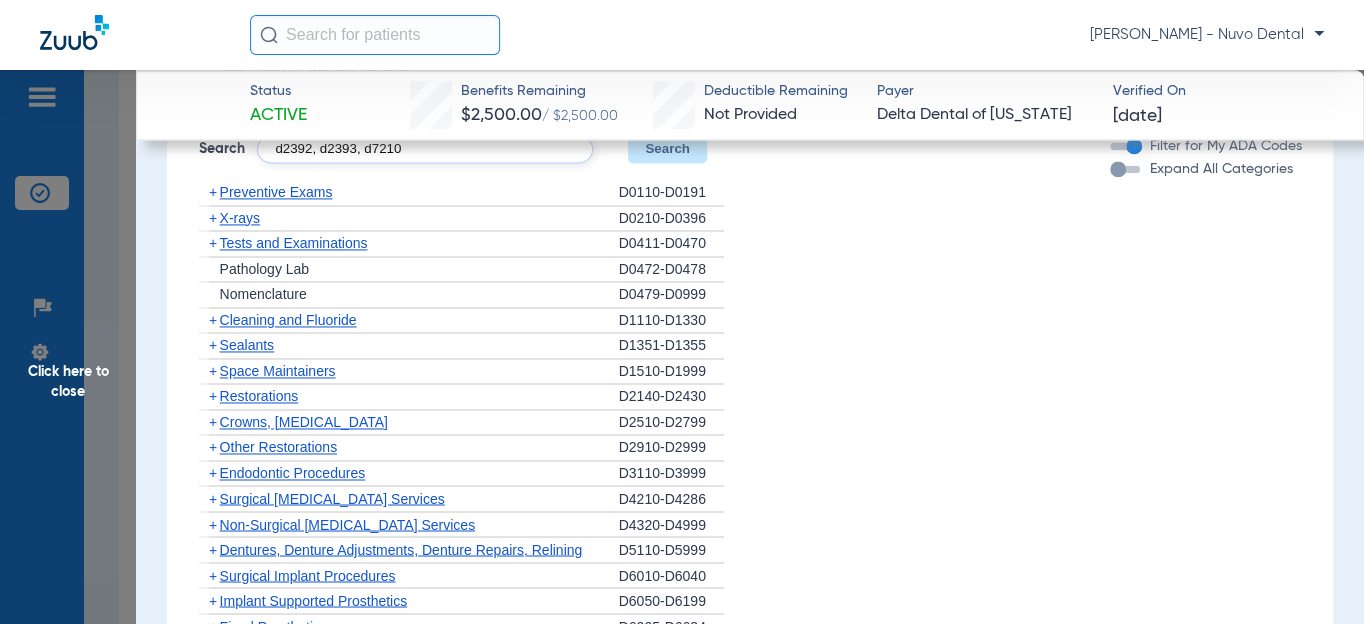 type on "d2392, d2393, d7210" 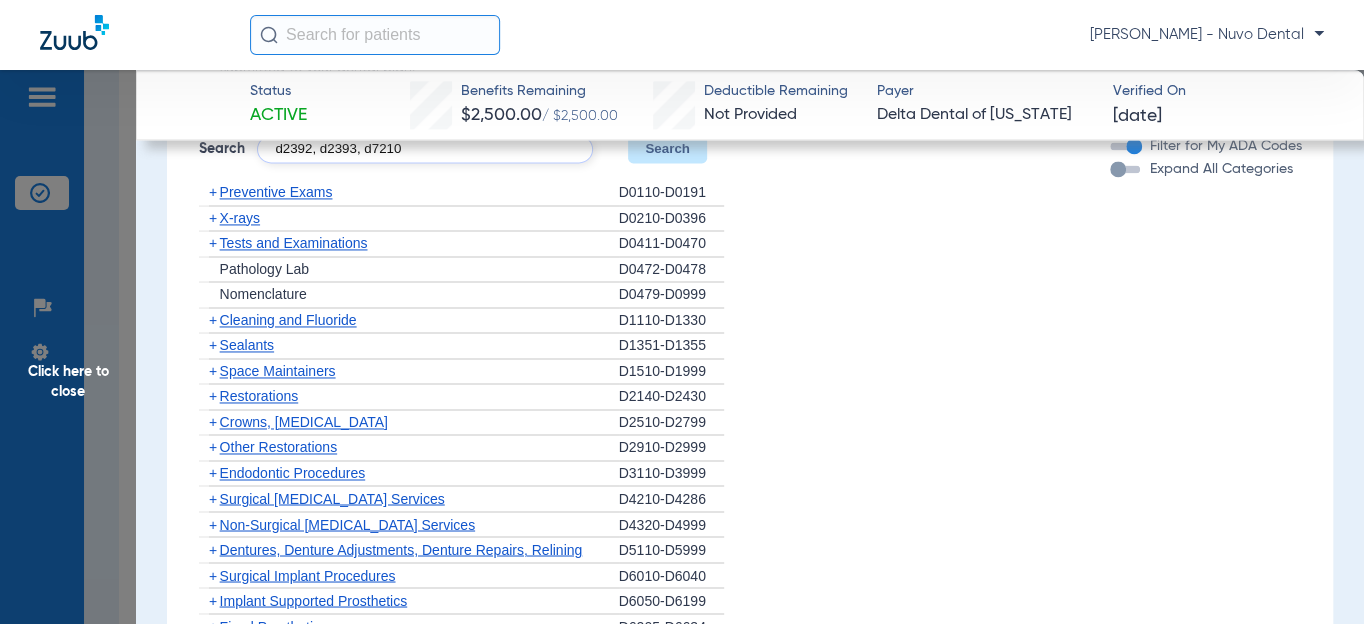 click on "Search" 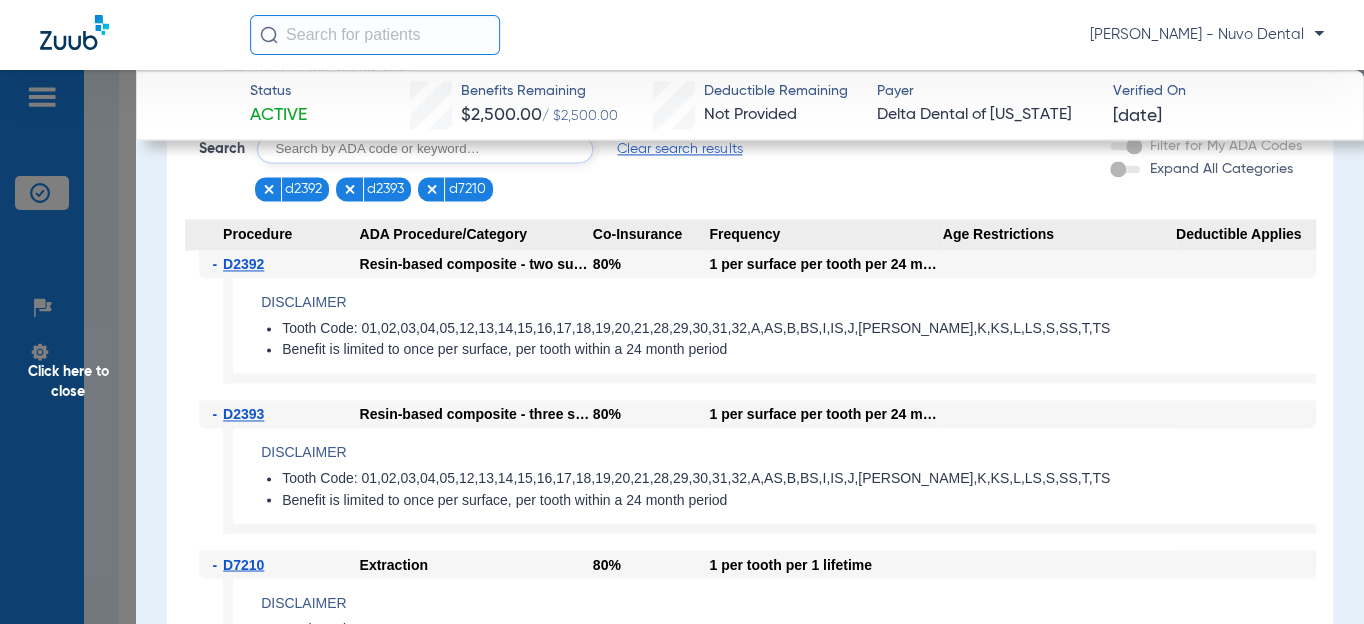 click on "Disclaimer" 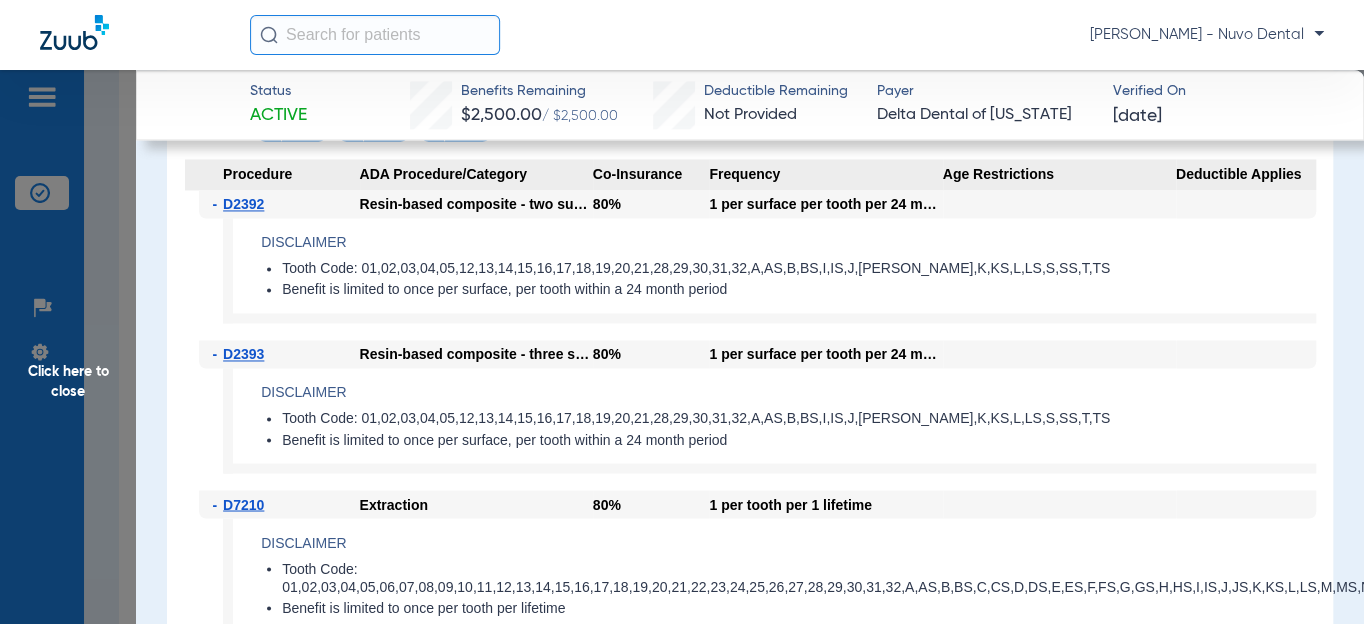 scroll, scrollTop: 1605, scrollLeft: 0, axis: vertical 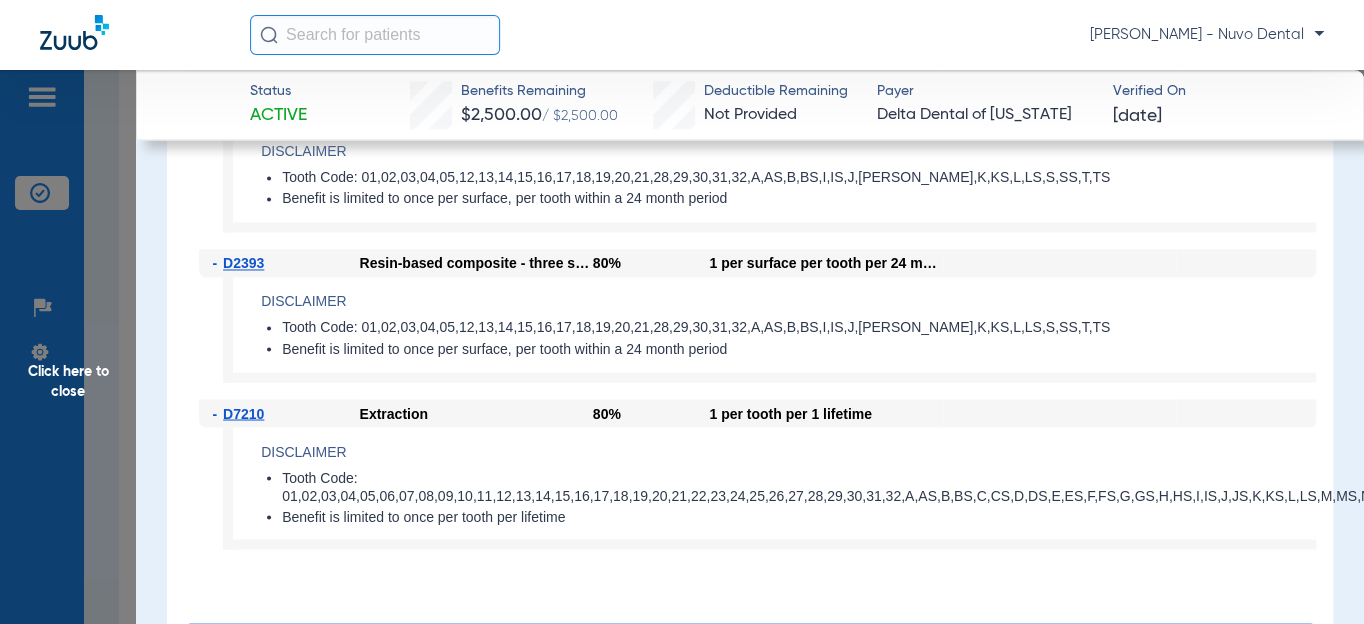 click on "Click here to close" 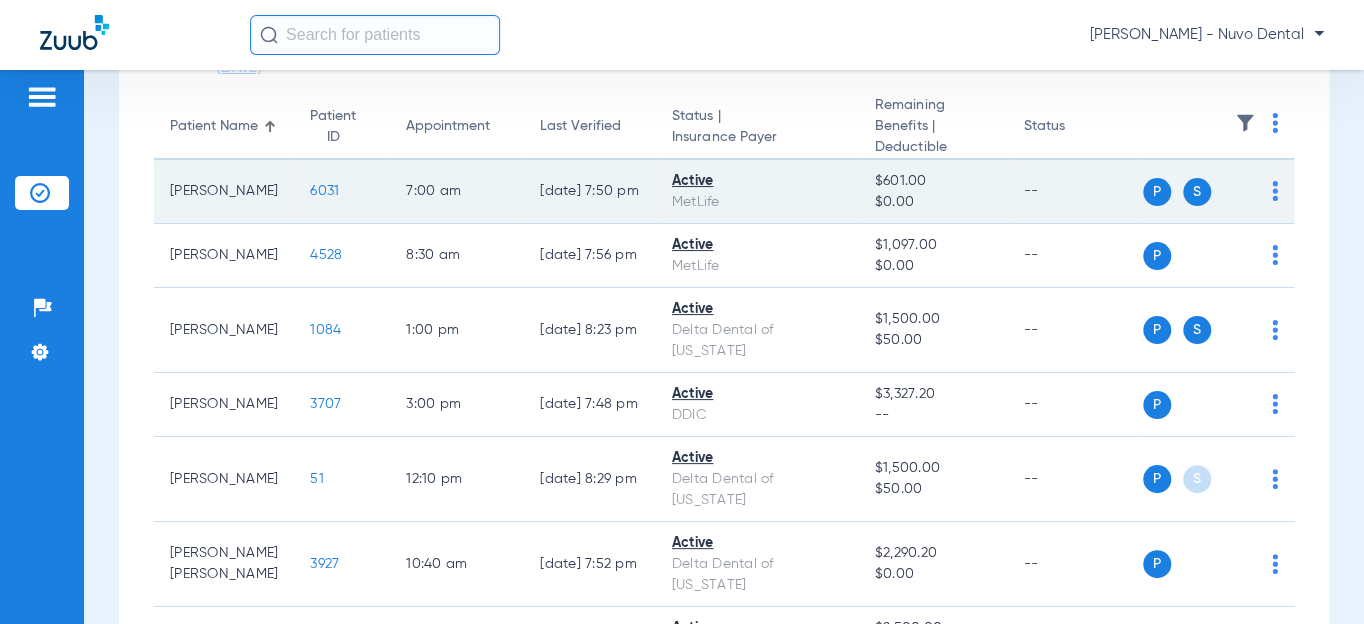 scroll, scrollTop: 0, scrollLeft: 0, axis: both 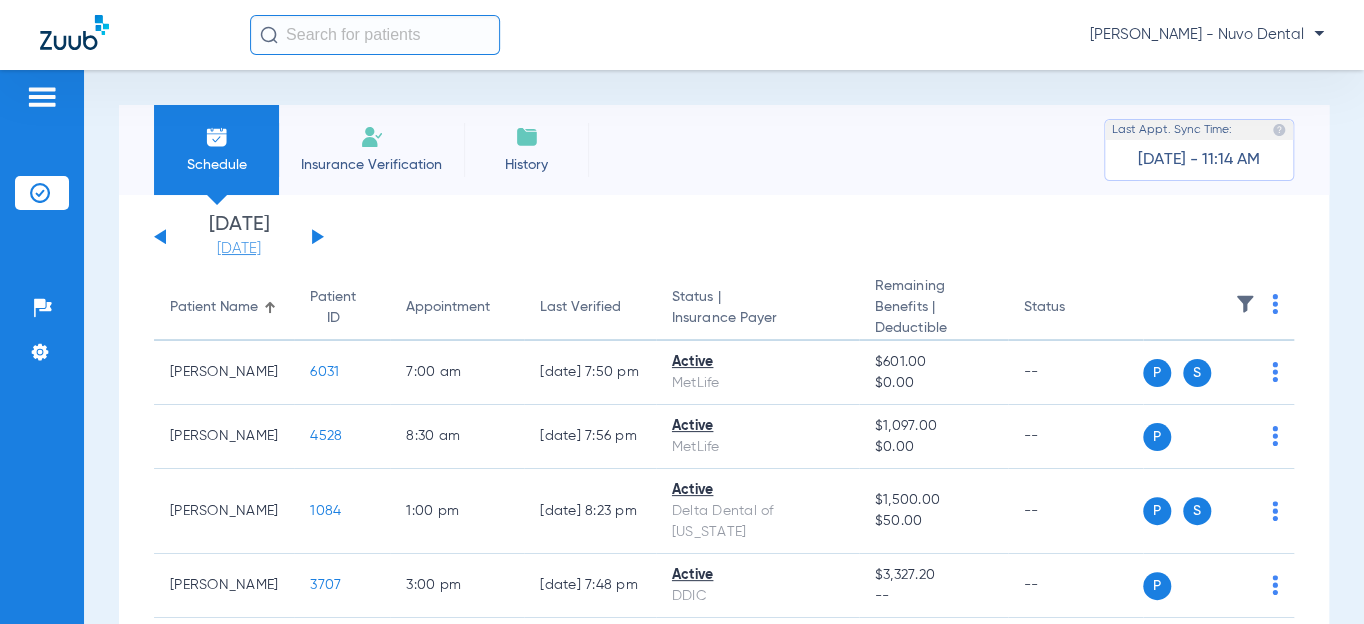 click on "[DATE]" 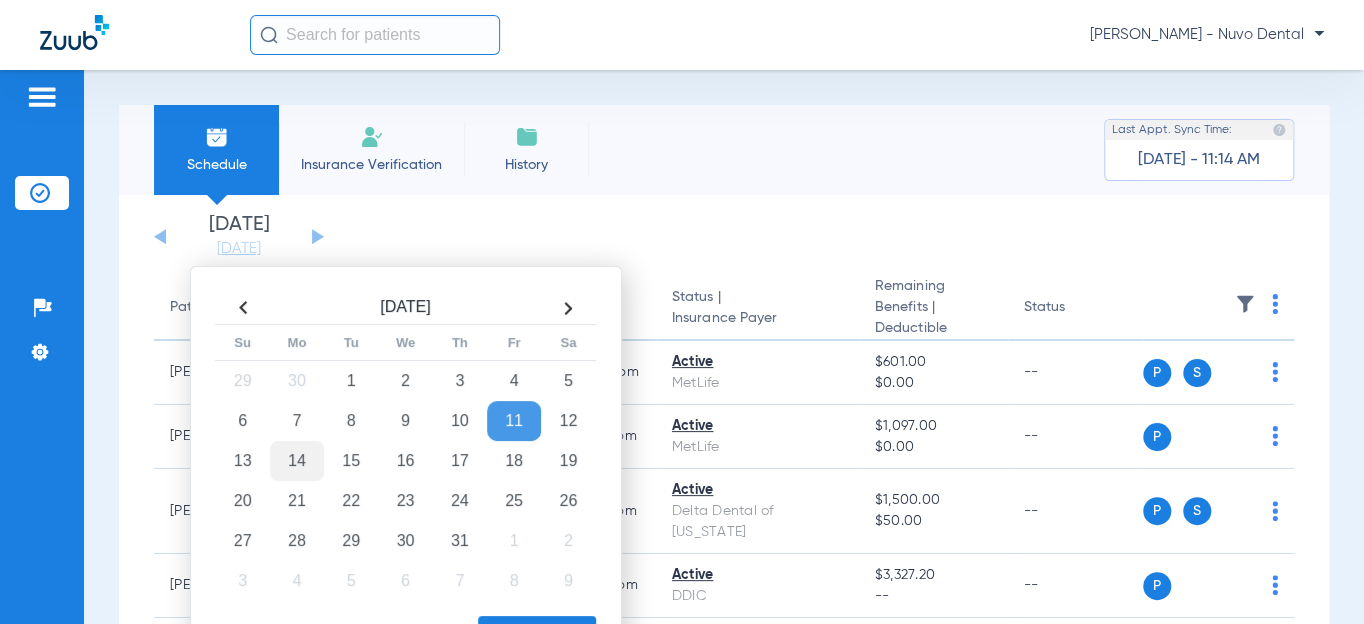click on "14" 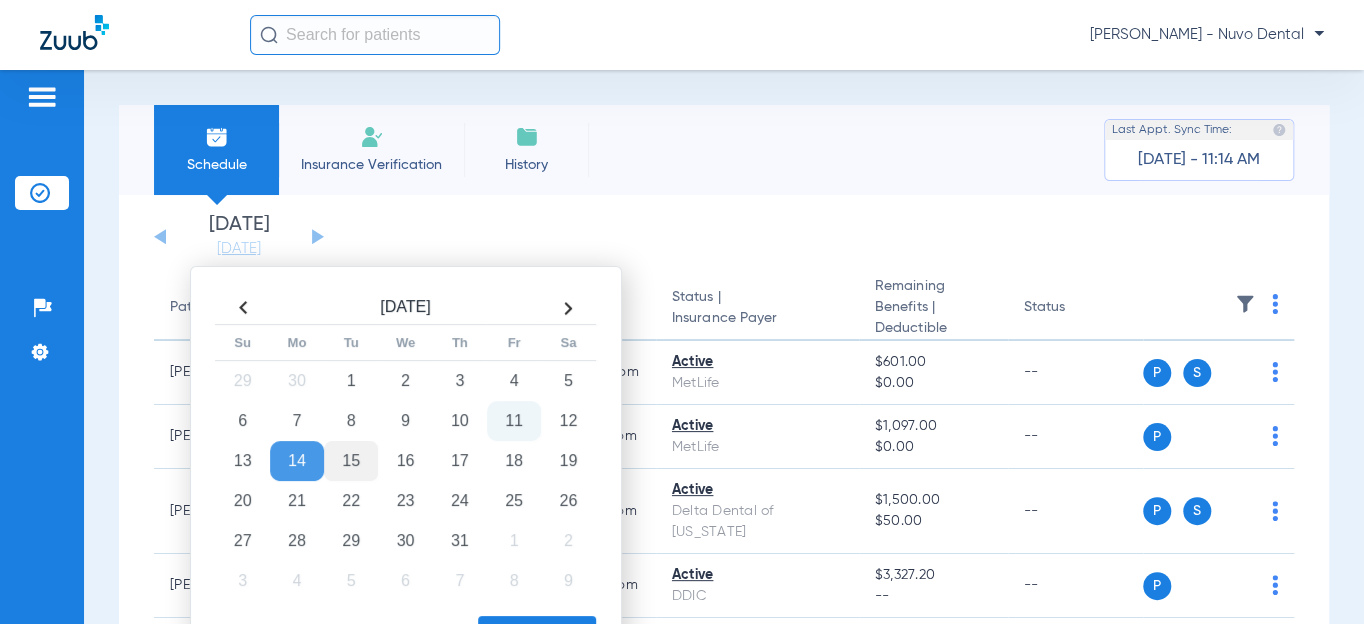 click on "15" 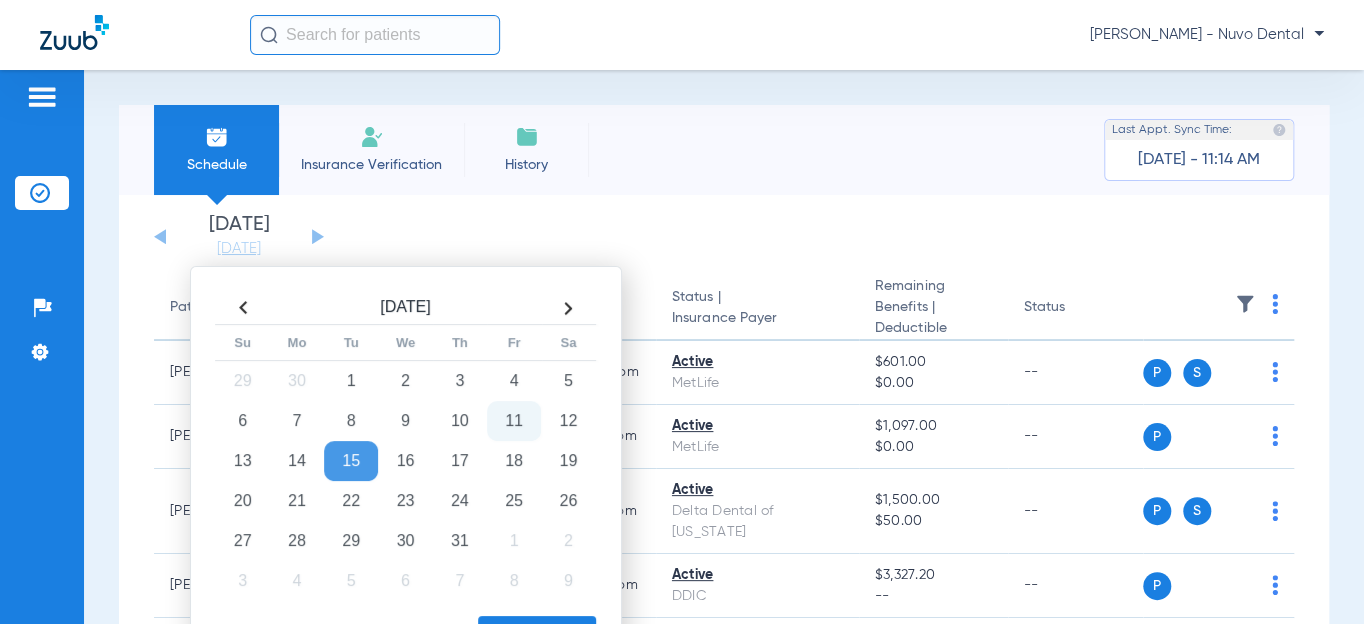click on "Apply" 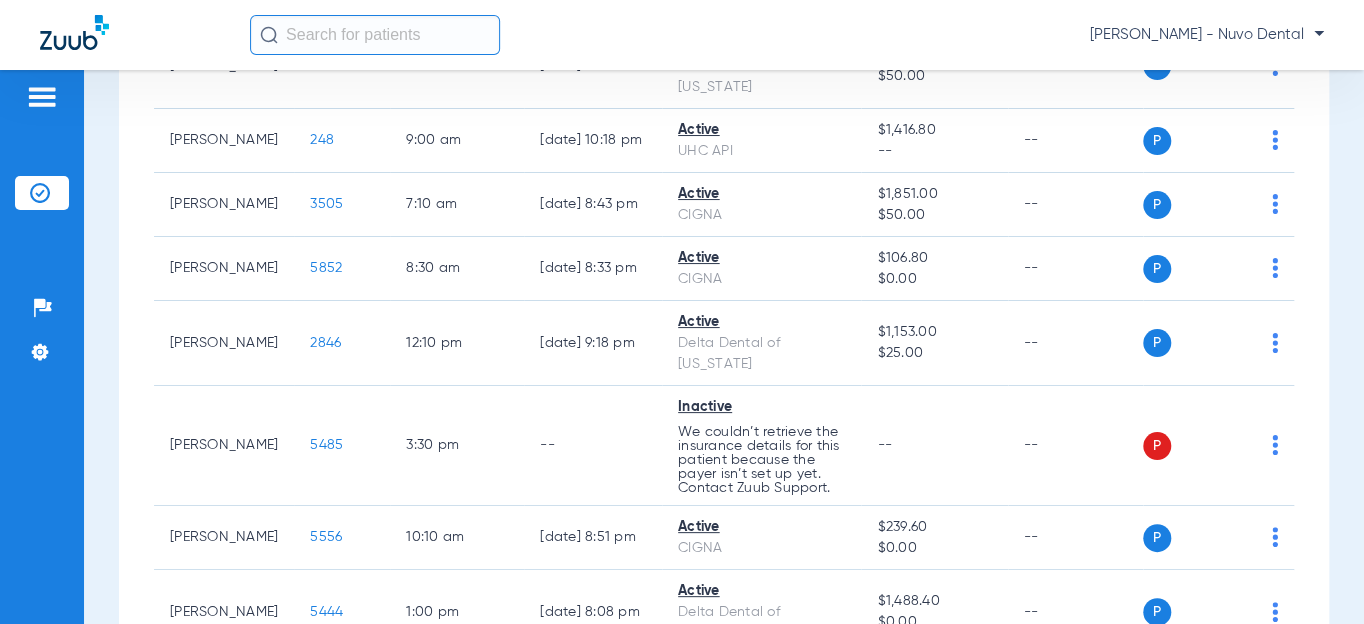 scroll, scrollTop: 1363, scrollLeft: 0, axis: vertical 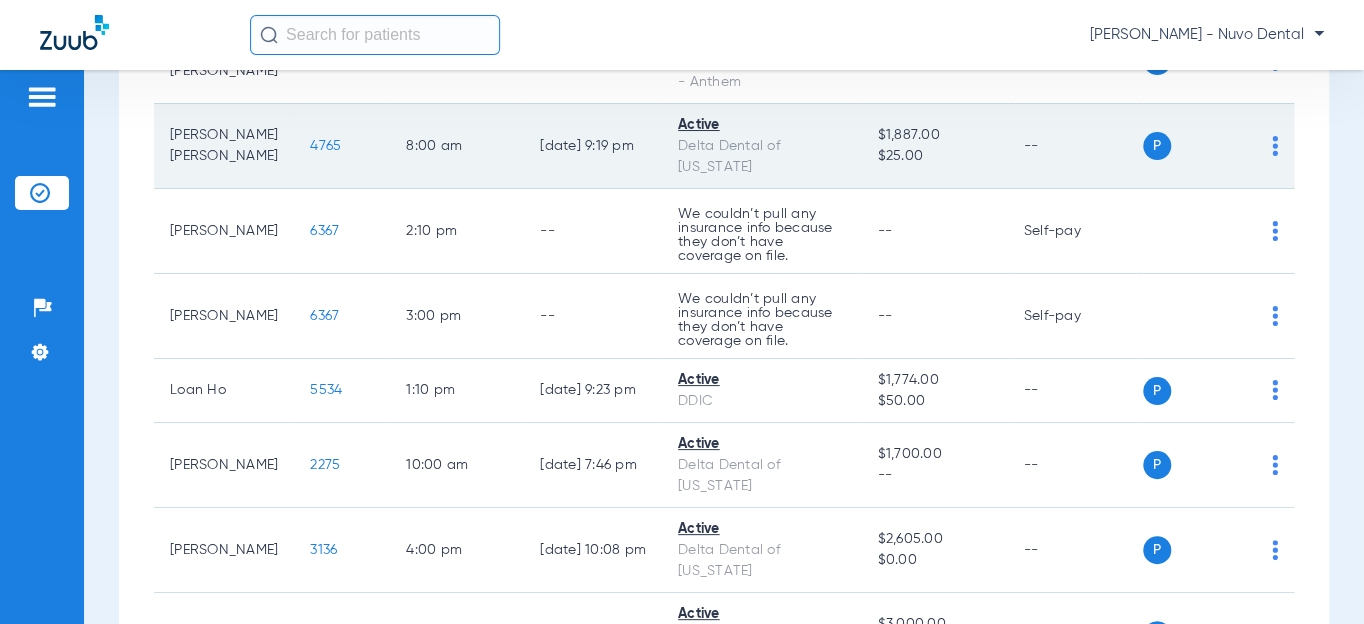 click on "4765" 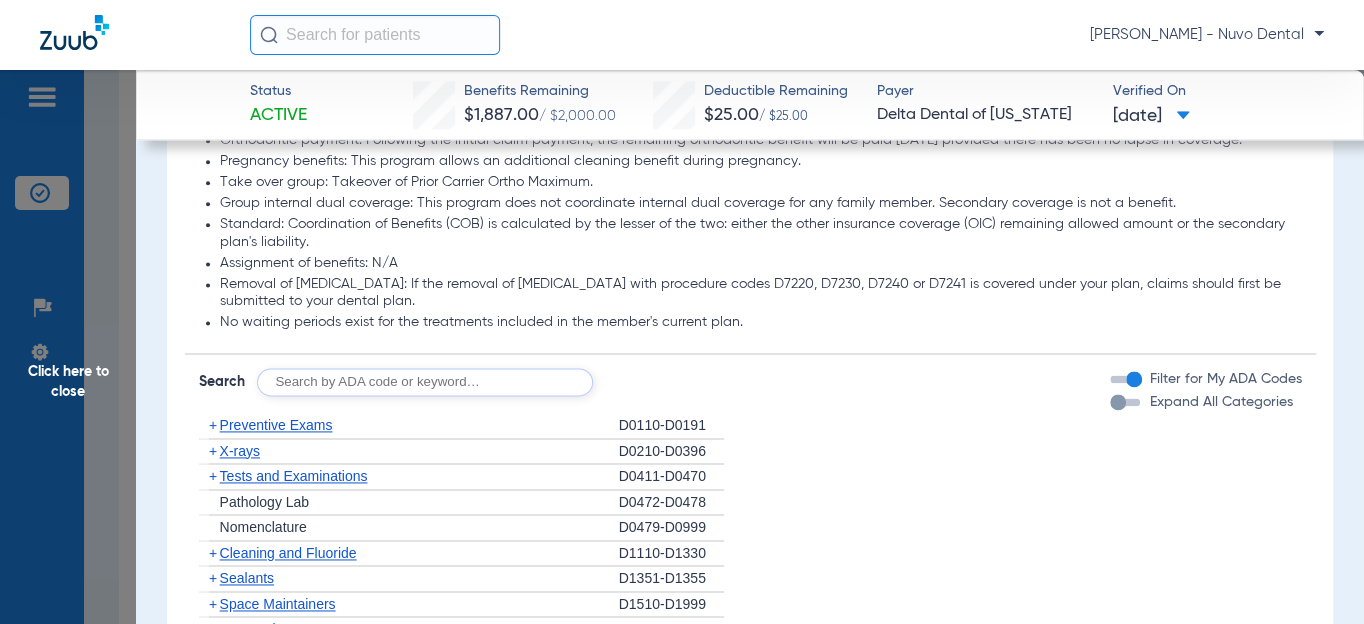 scroll, scrollTop: 1272, scrollLeft: 0, axis: vertical 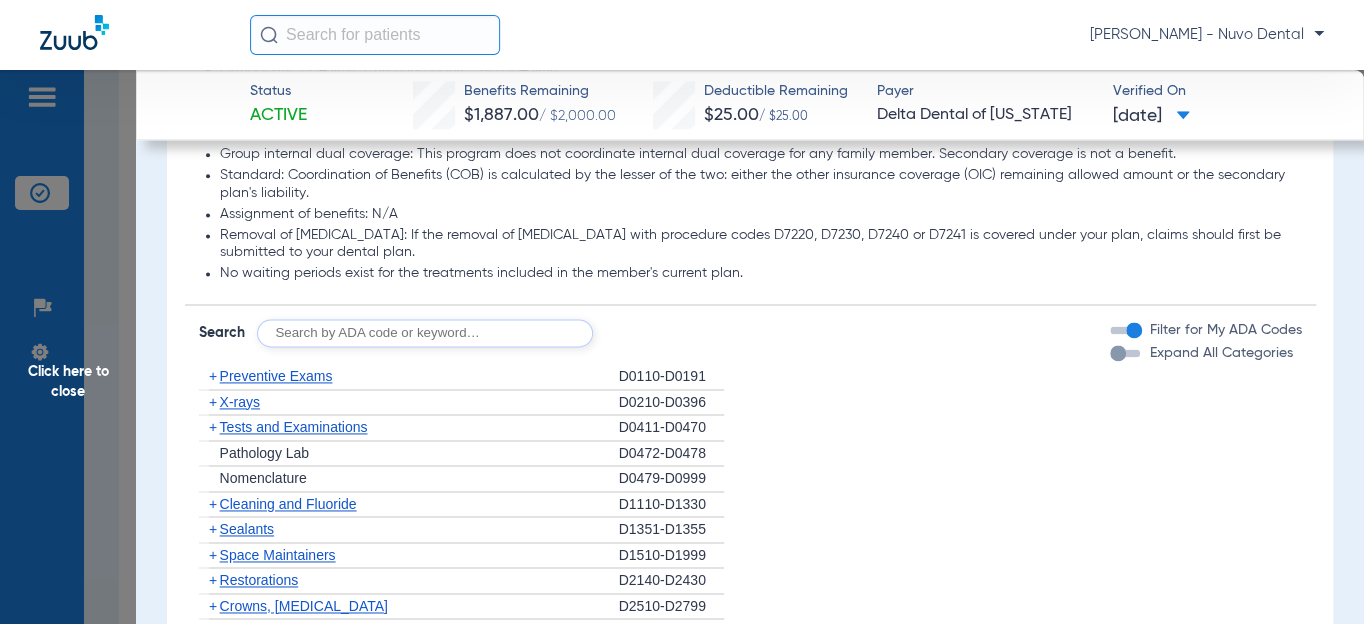 click 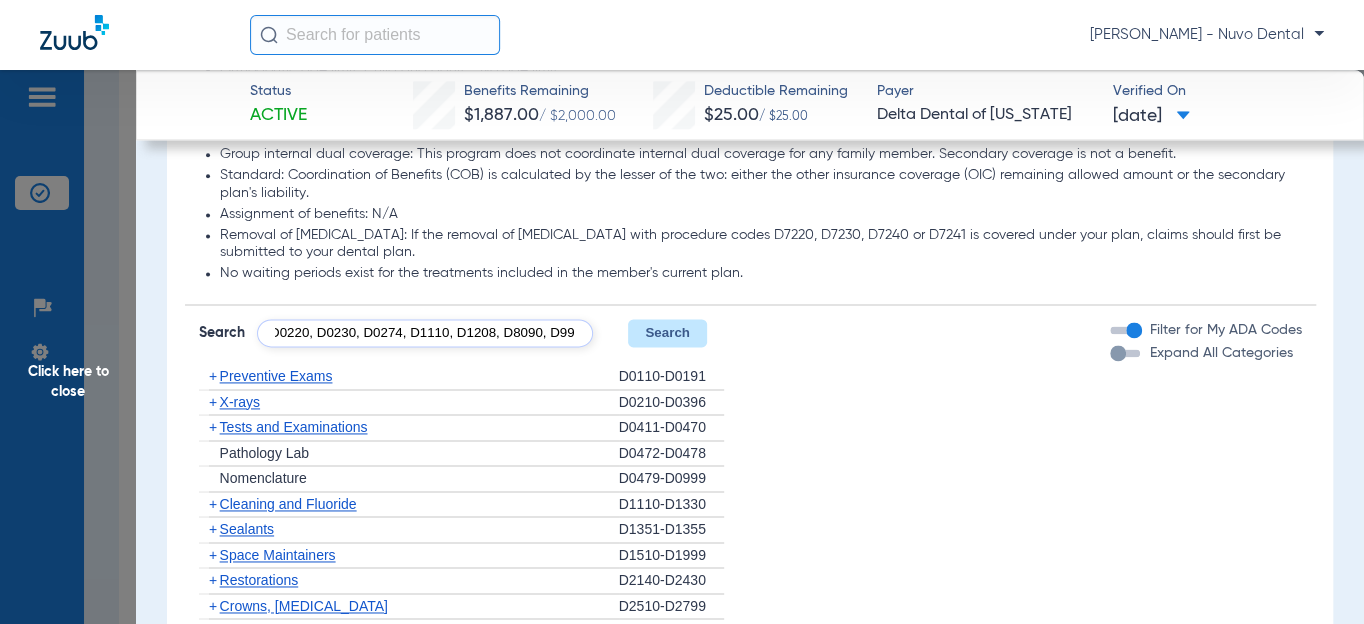 scroll, scrollTop: 0, scrollLeft: 154, axis: horizontal 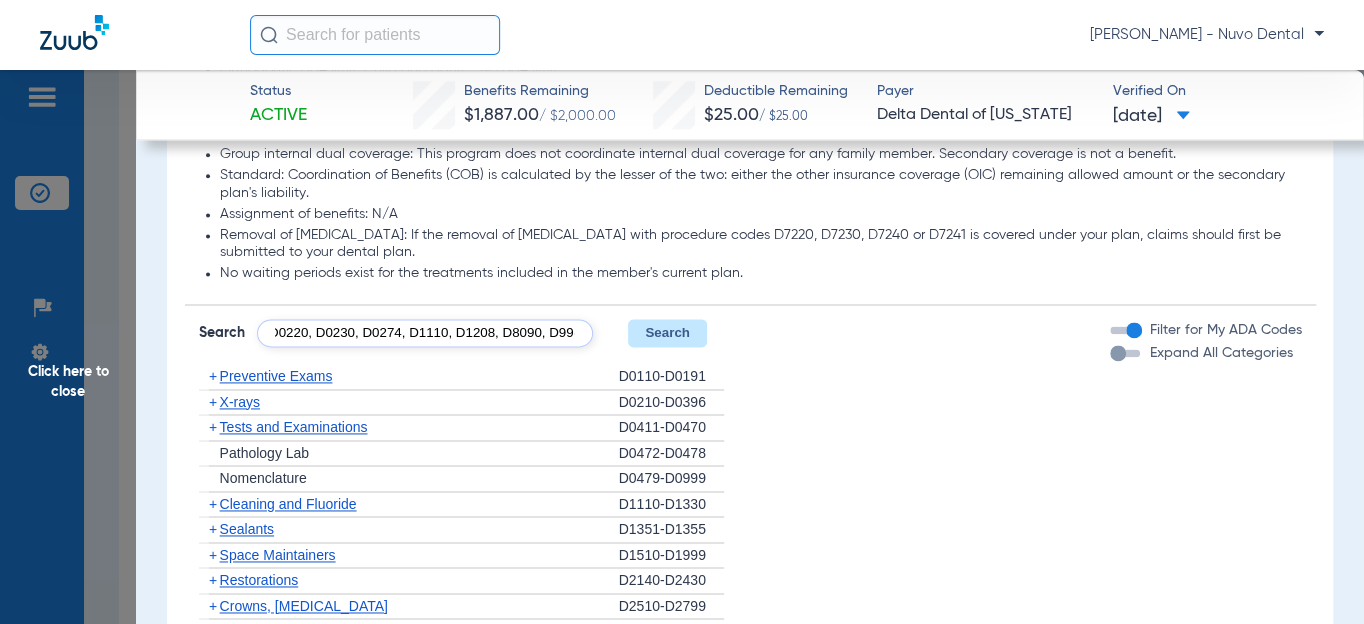 type on "D0120, D0220, D0230, D0274, D1110, D1208, D8090, D9944" 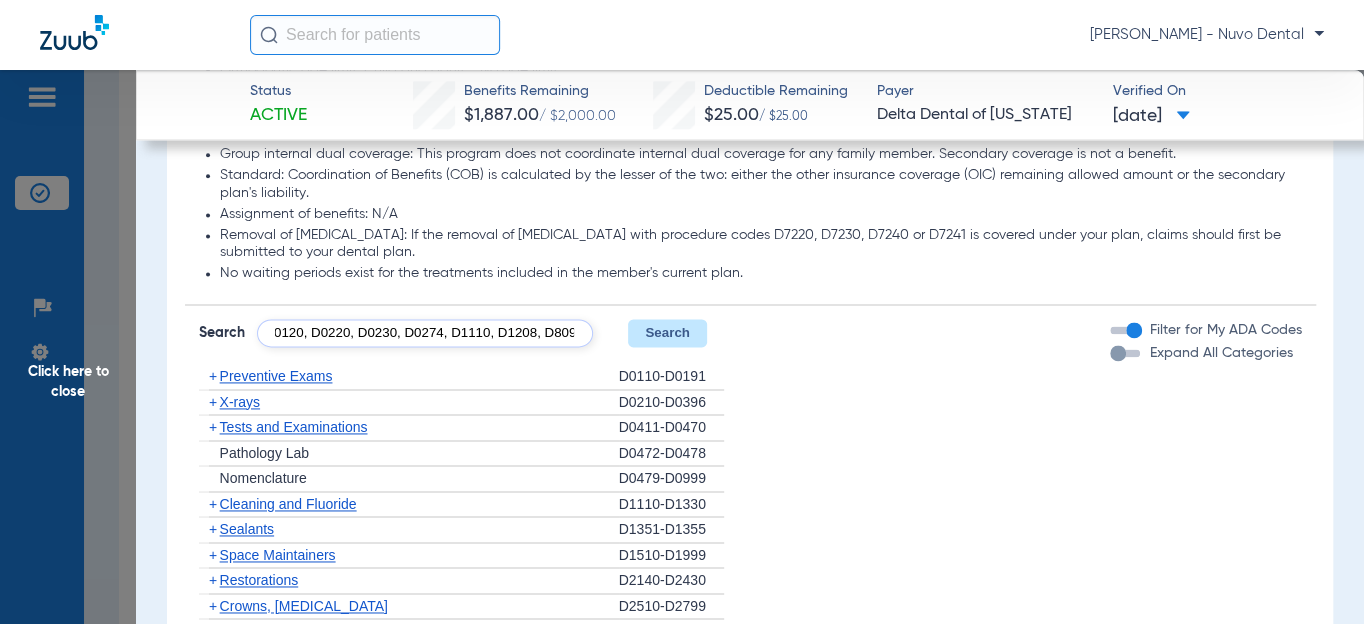 type 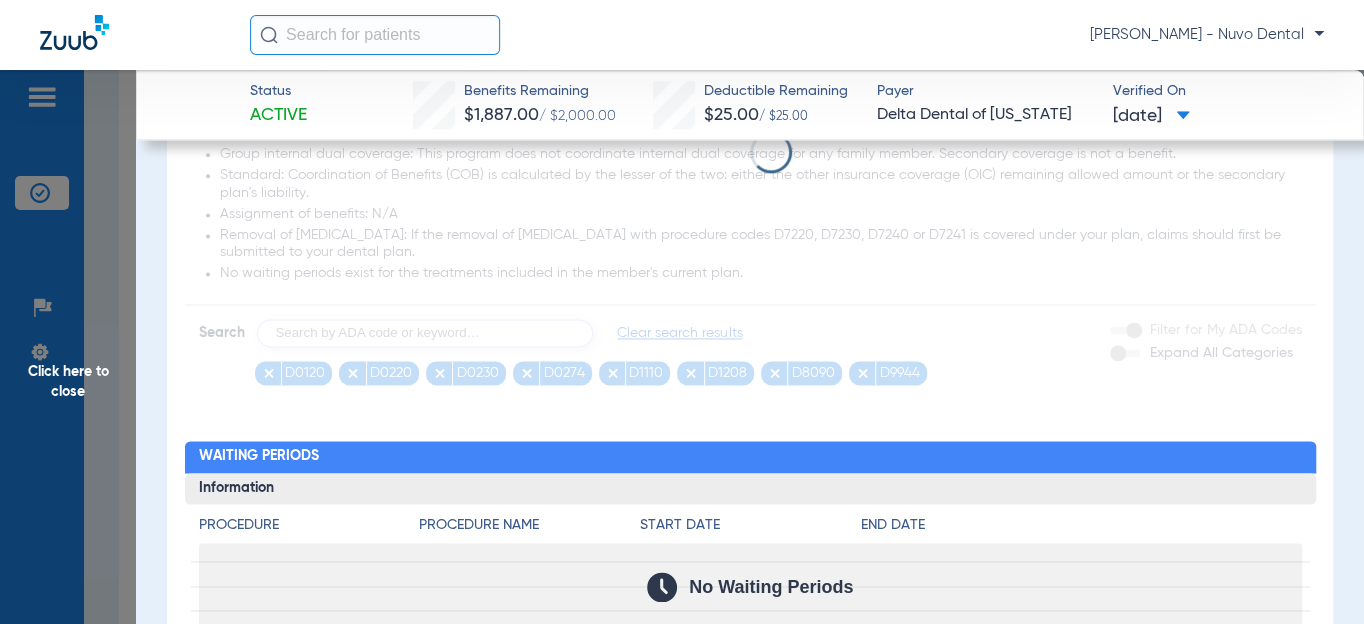 scroll, scrollTop: 0, scrollLeft: 0, axis: both 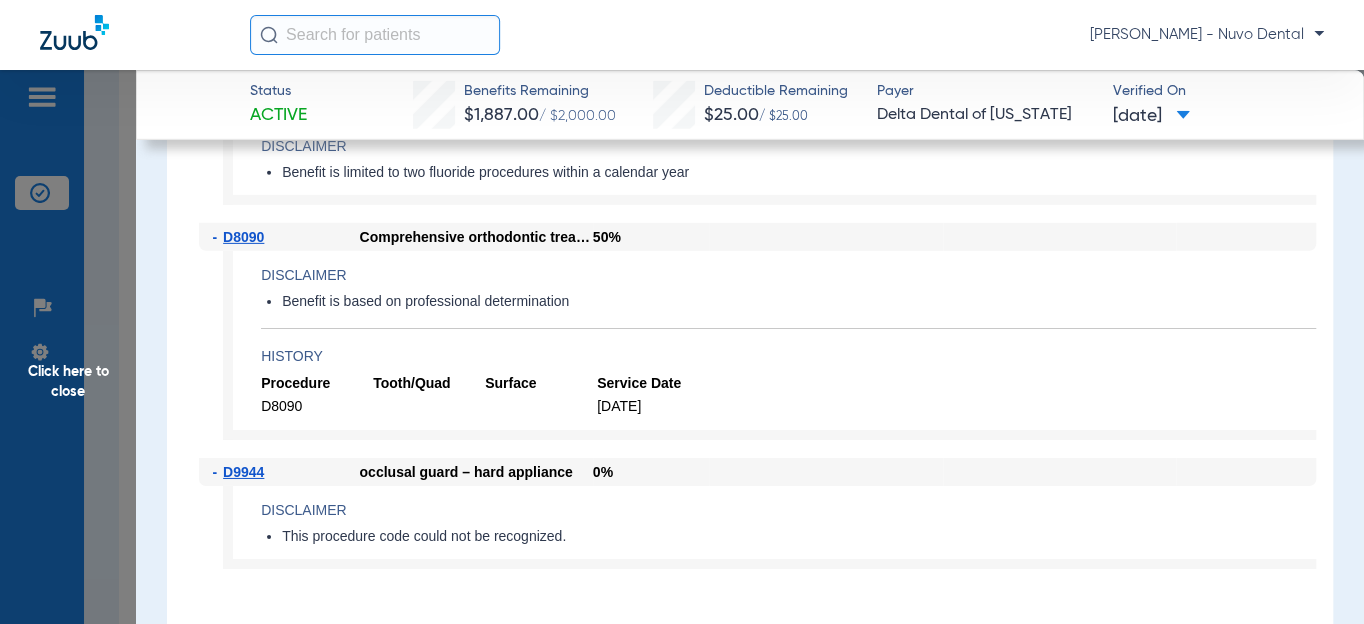 click 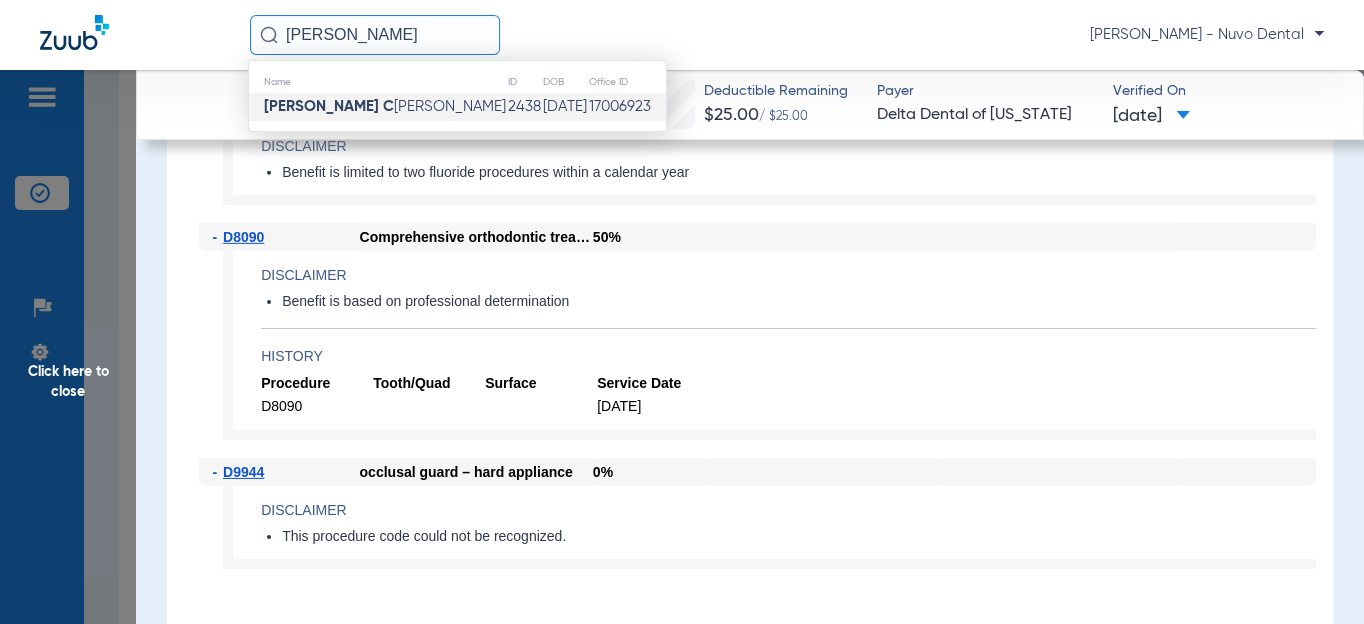 click on "[PERSON_NAME] C" 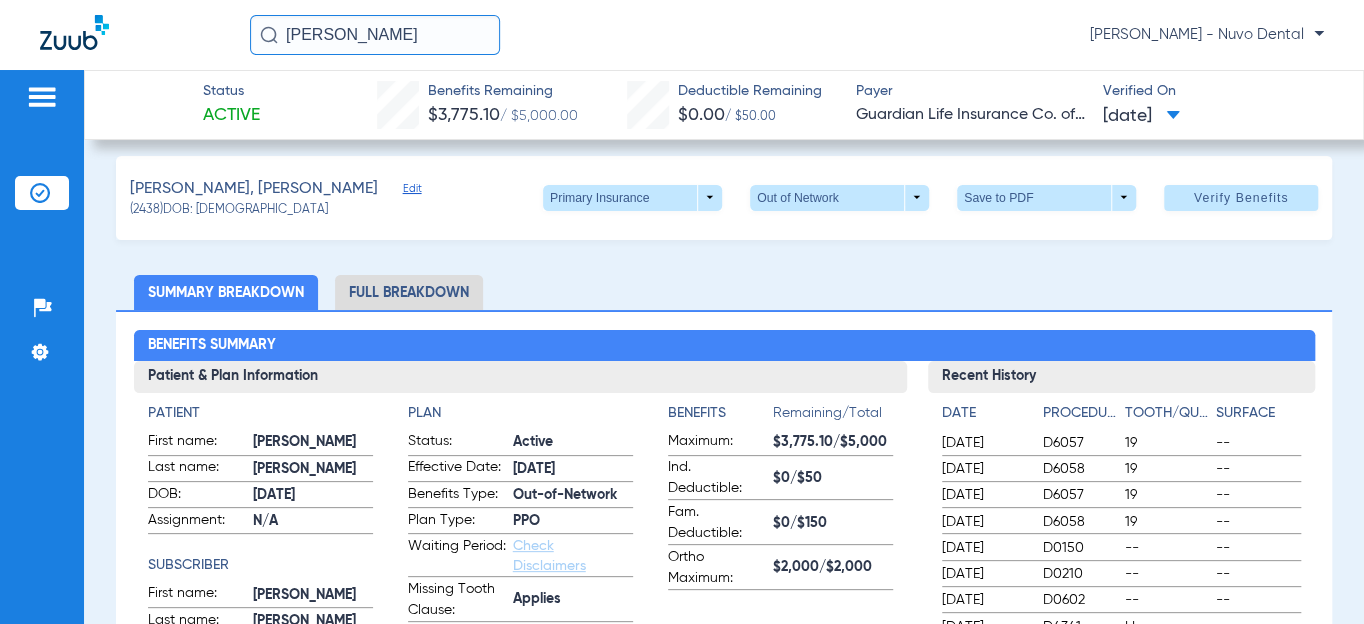 scroll, scrollTop: 0, scrollLeft: 0, axis: both 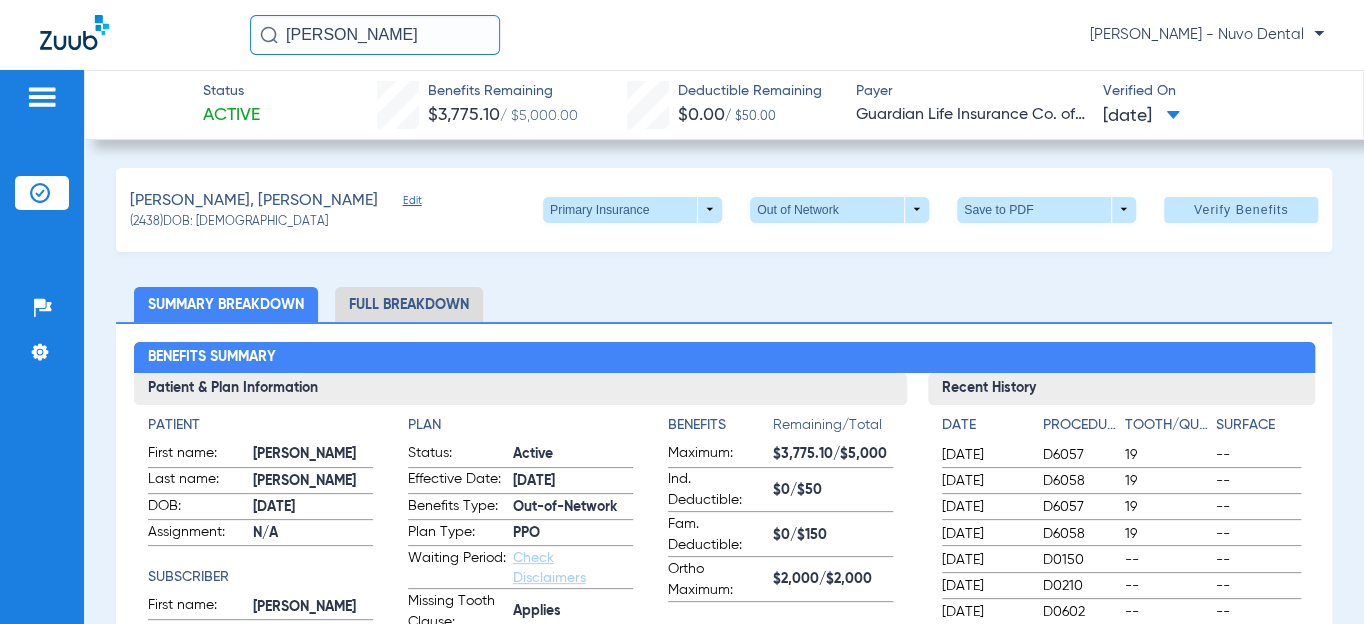 click on "Edit" 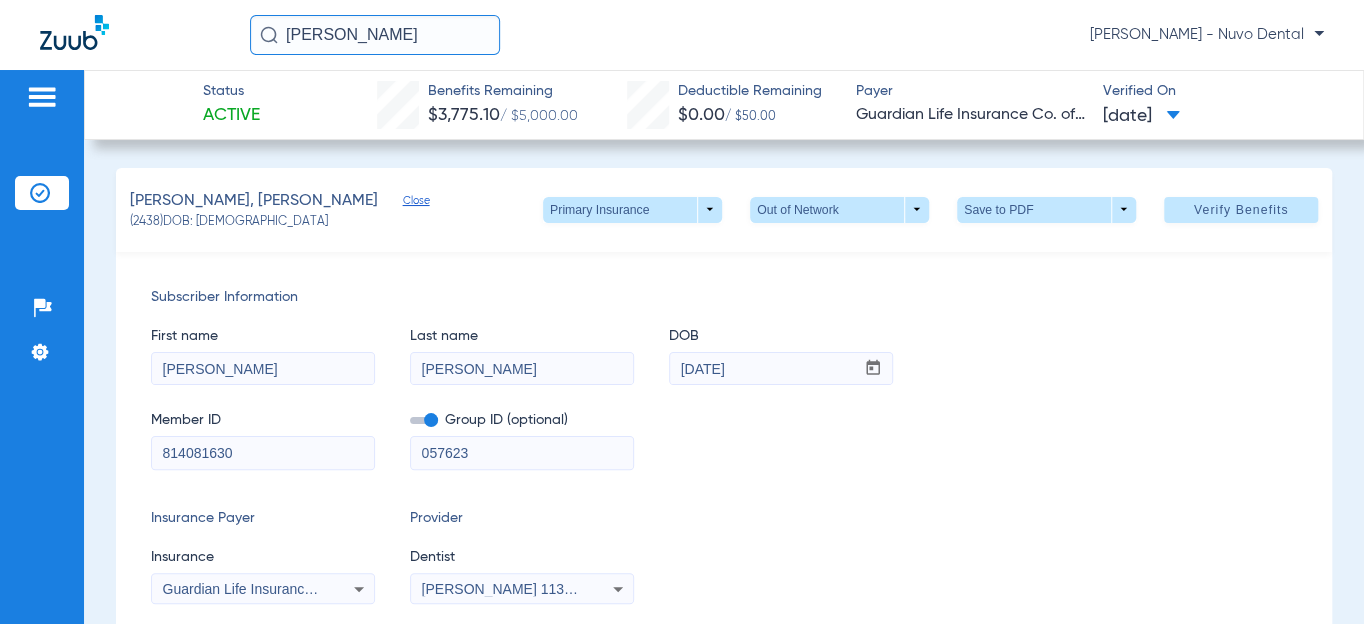 drag, startPoint x: 308, startPoint y: 464, endPoint x: 90, endPoint y: 429, distance: 220.79176 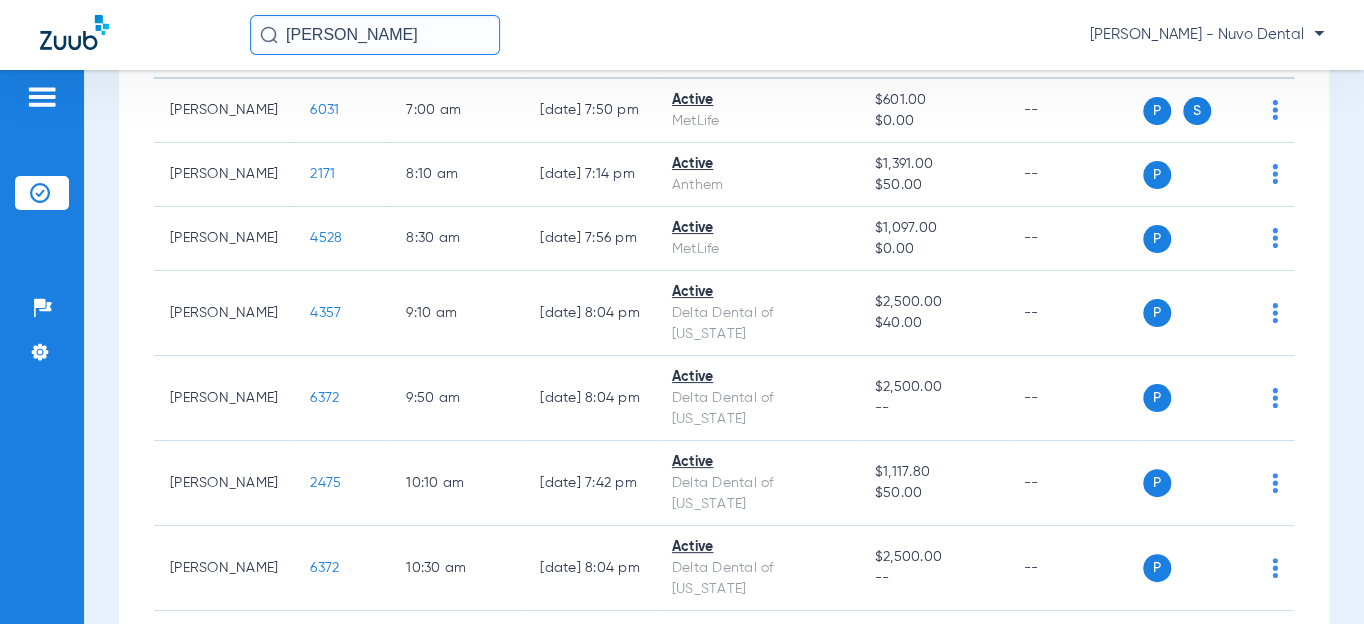 scroll, scrollTop: 0, scrollLeft: 0, axis: both 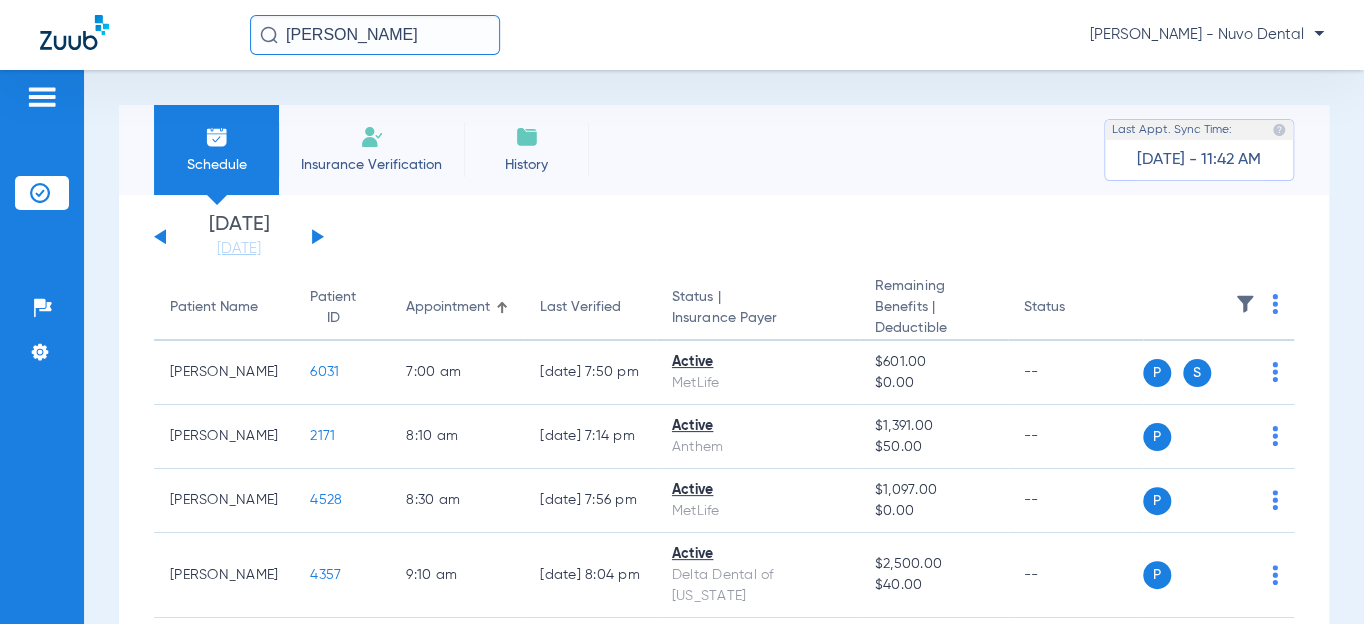 click 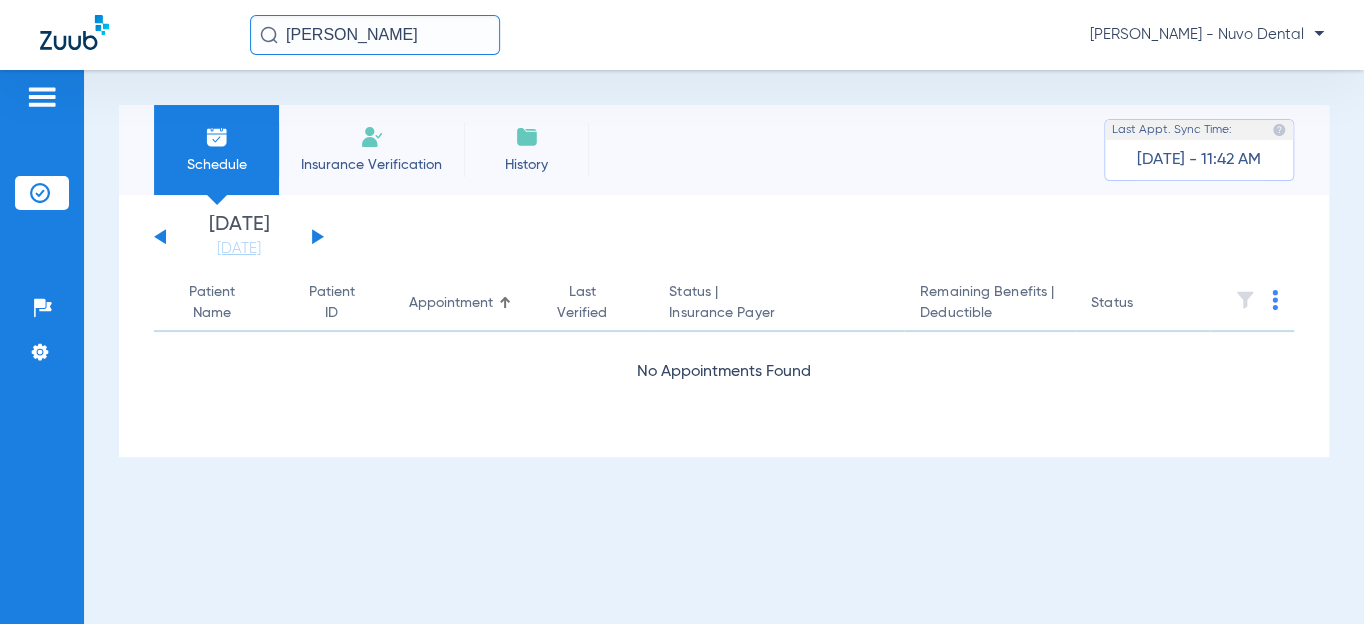 click on "[DATE]   [DATE]   [DATE]   [DATE]   [DATE]   [DATE]   [DATE]   [DATE]   [DATE]   [DATE]   [DATE]   [DATE]   [DATE]   [DATE]   [DATE]   [DATE]   [DATE]   [DATE]   [DATE]   [DATE]   [DATE]   [DATE]   [DATE]   [DATE]   [DATE]   [DATE]   [DATE]   [DATE]   [DATE]   [DATE]   [DATE]   [DATE]   [DATE]   [DATE]   [DATE]   [DATE]   [DATE]   [DATE]   [DATE]   [DATE]   [DATE]   [DATE]   [DATE]   [DATE]  Su" 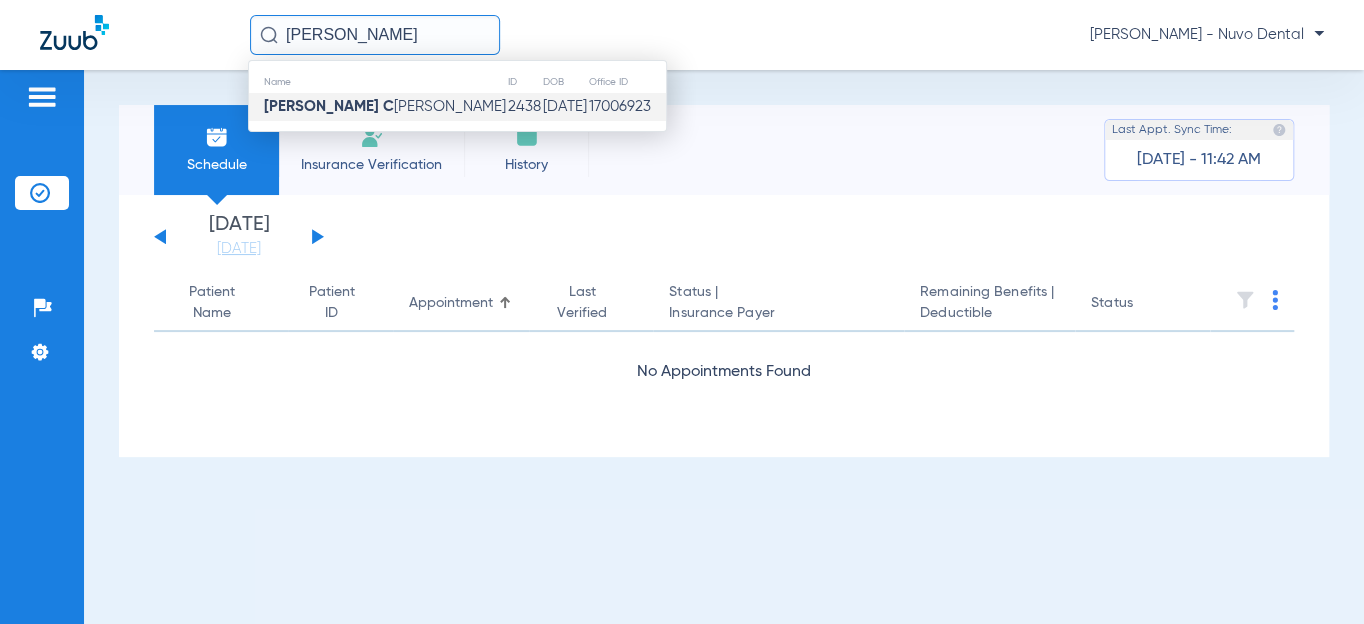 click on "[PERSON_NAME]" 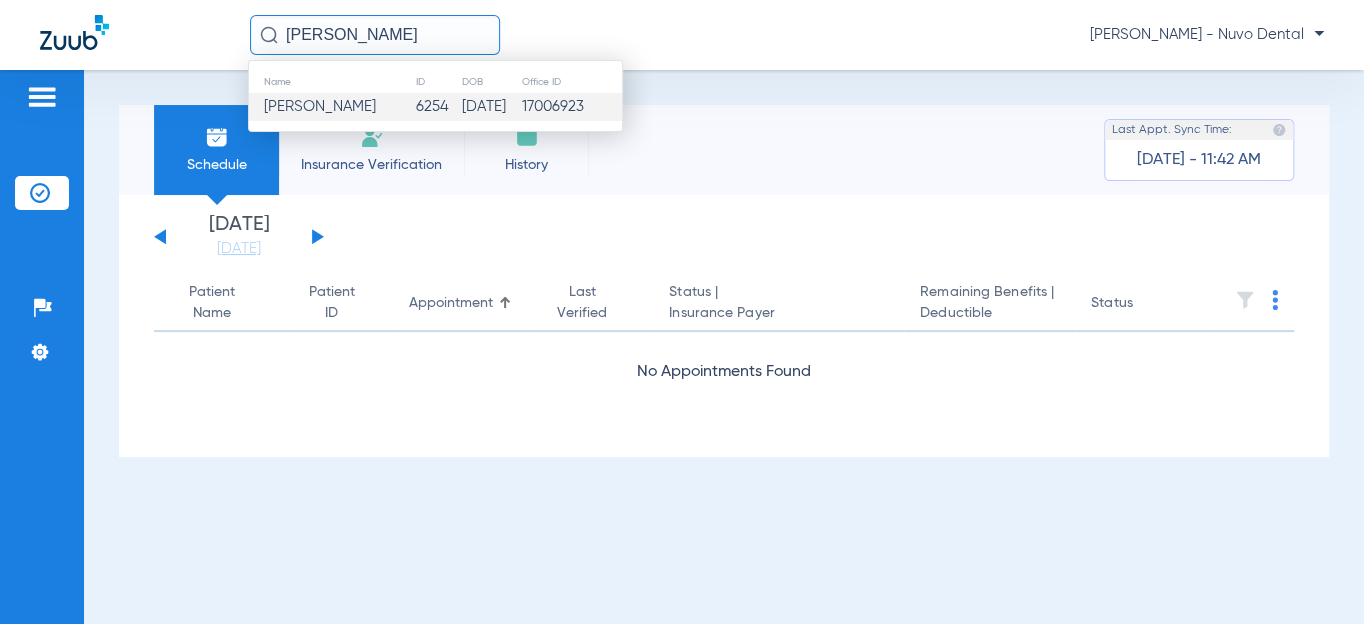 type on "[PERSON_NAME]" 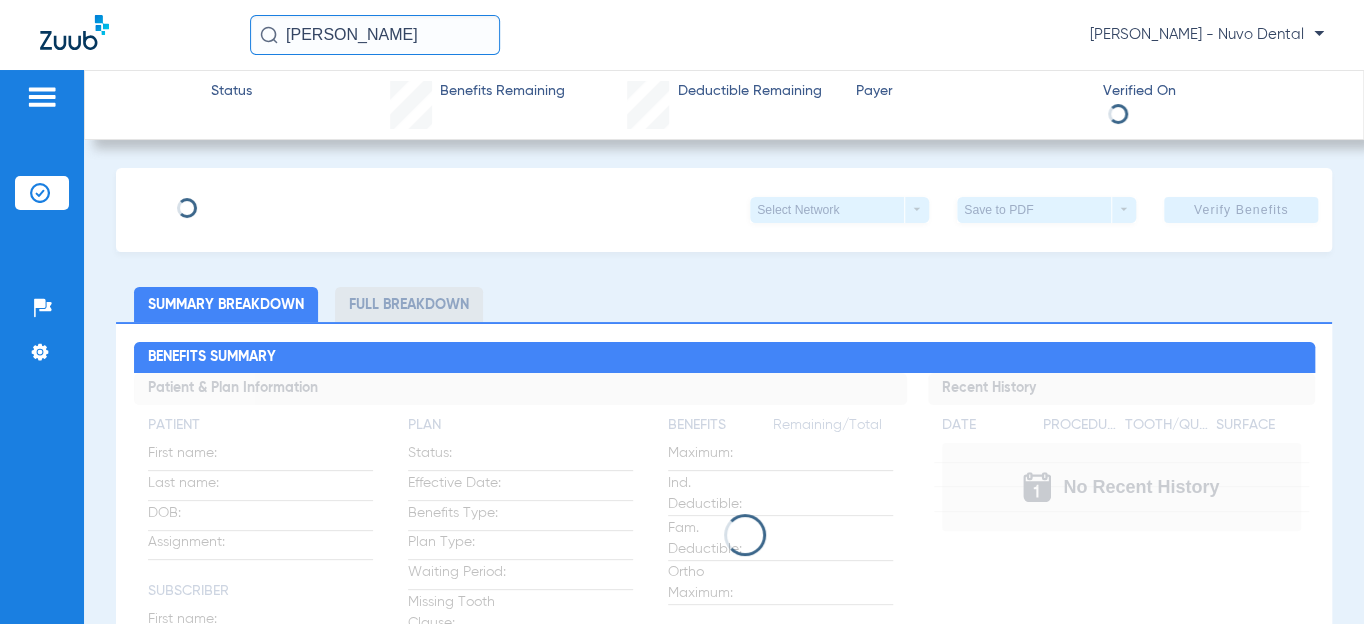type on "[PERSON_NAME]" 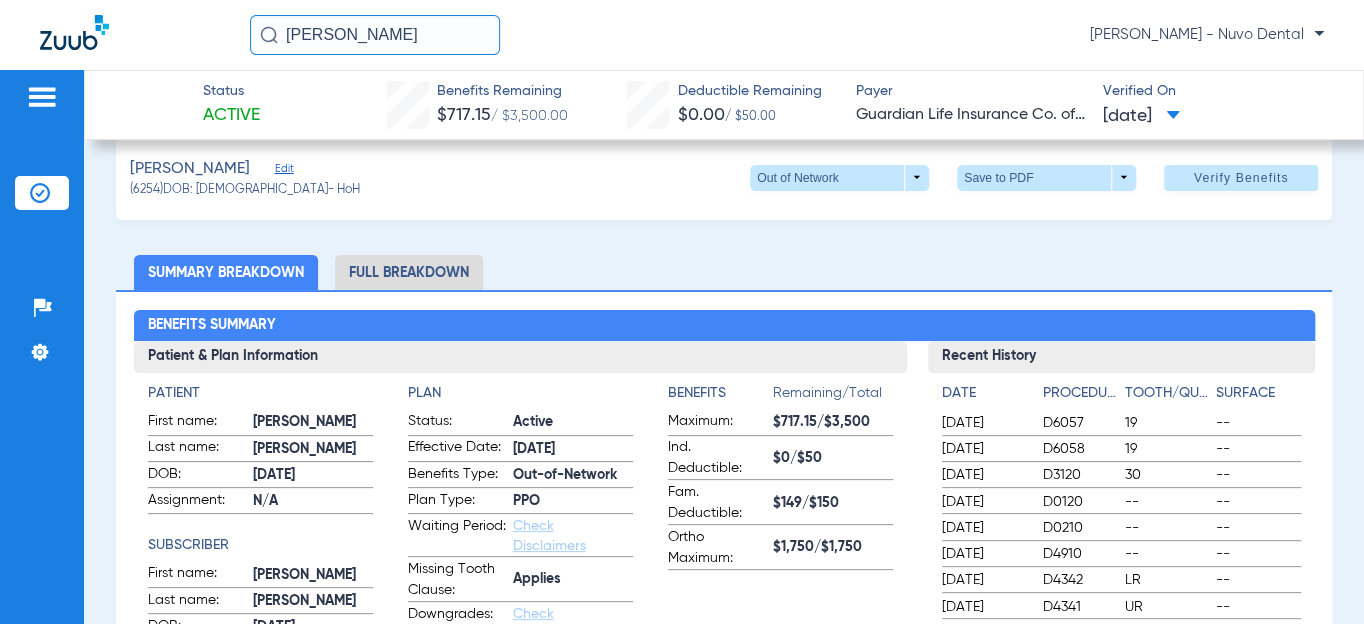 scroll, scrollTop: 0, scrollLeft: 0, axis: both 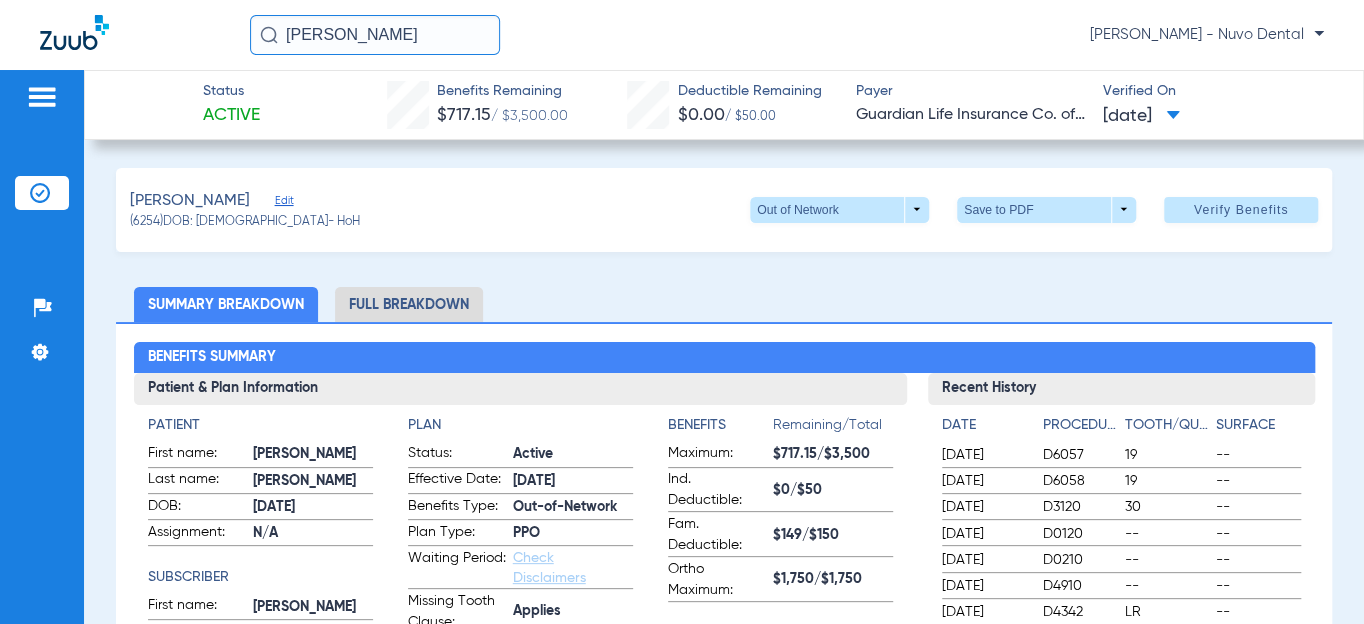 click on "Edit" 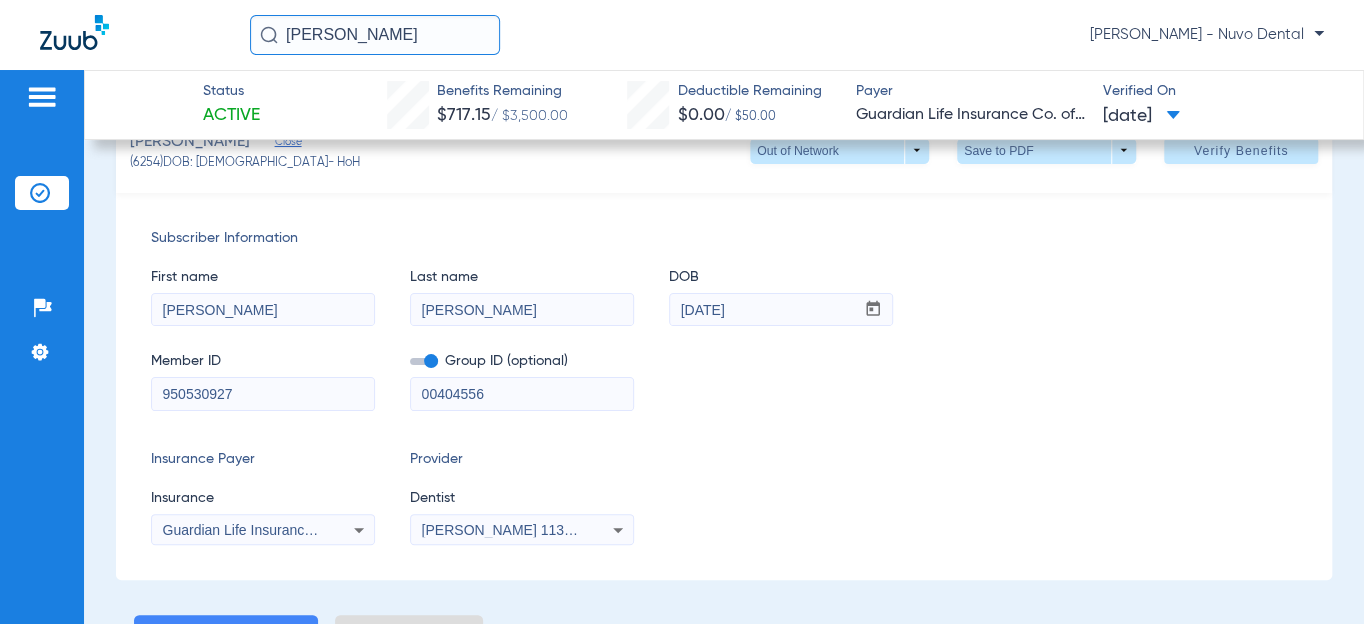 scroll, scrollTop: 90, scrollLeft: 0, axis: vertical 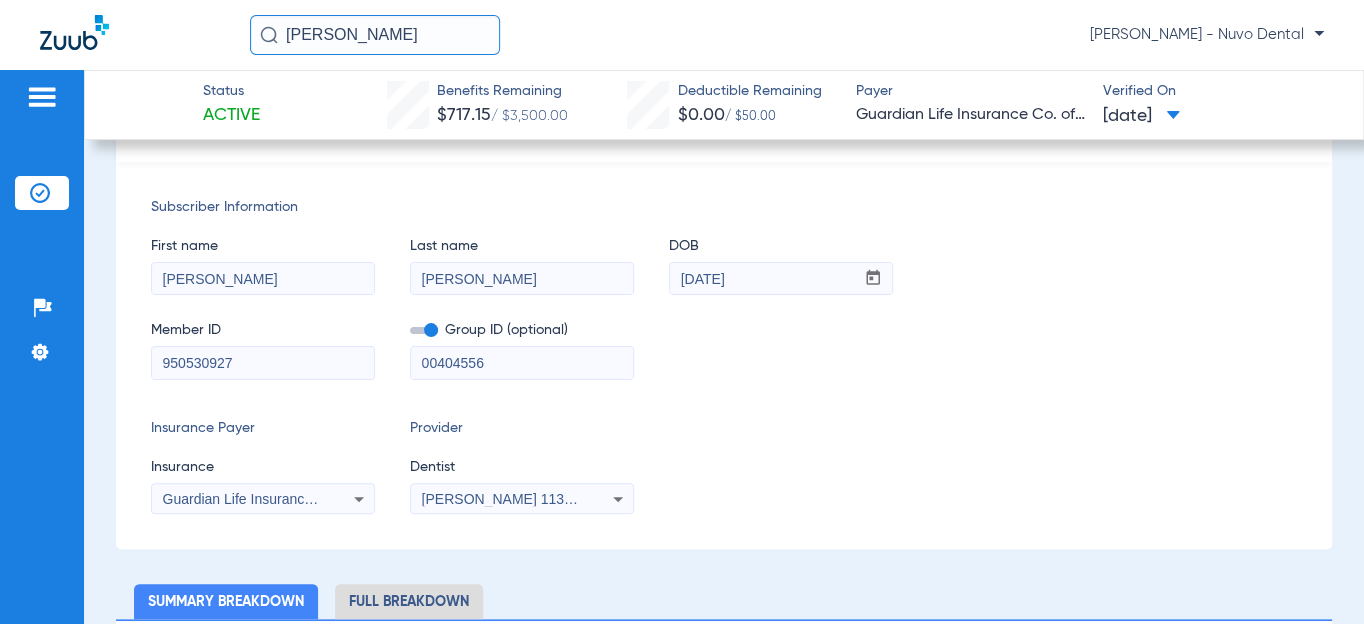 drag, startPoint x: 252, startPoint y: 363, endPoint x: 161, endPoint y: 350, distance: 91.92388 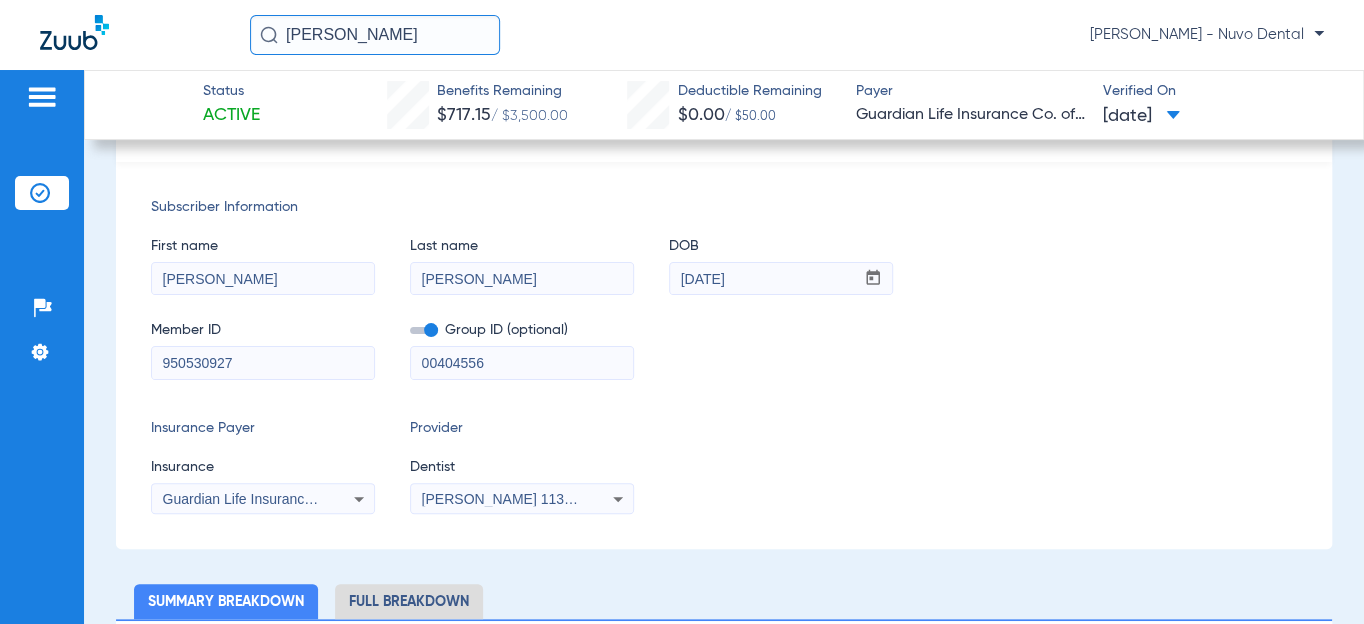 click on "[PERSON_NAME]" 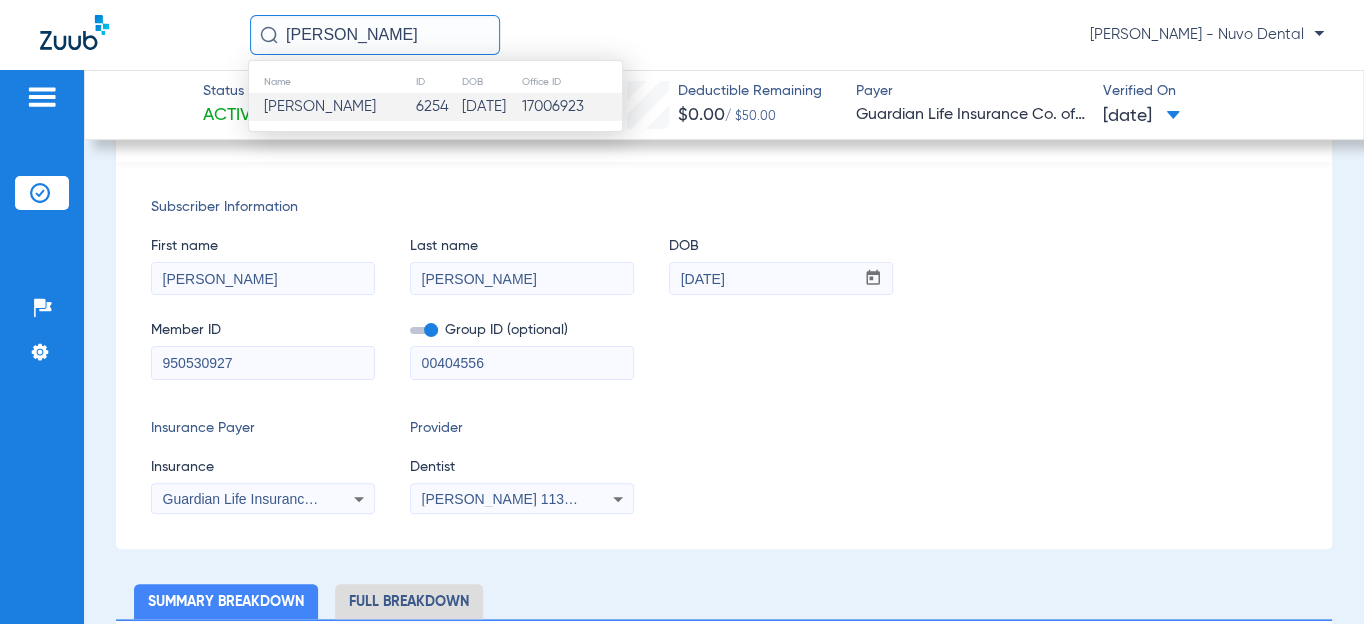 click on "[PERSON_NAME]" 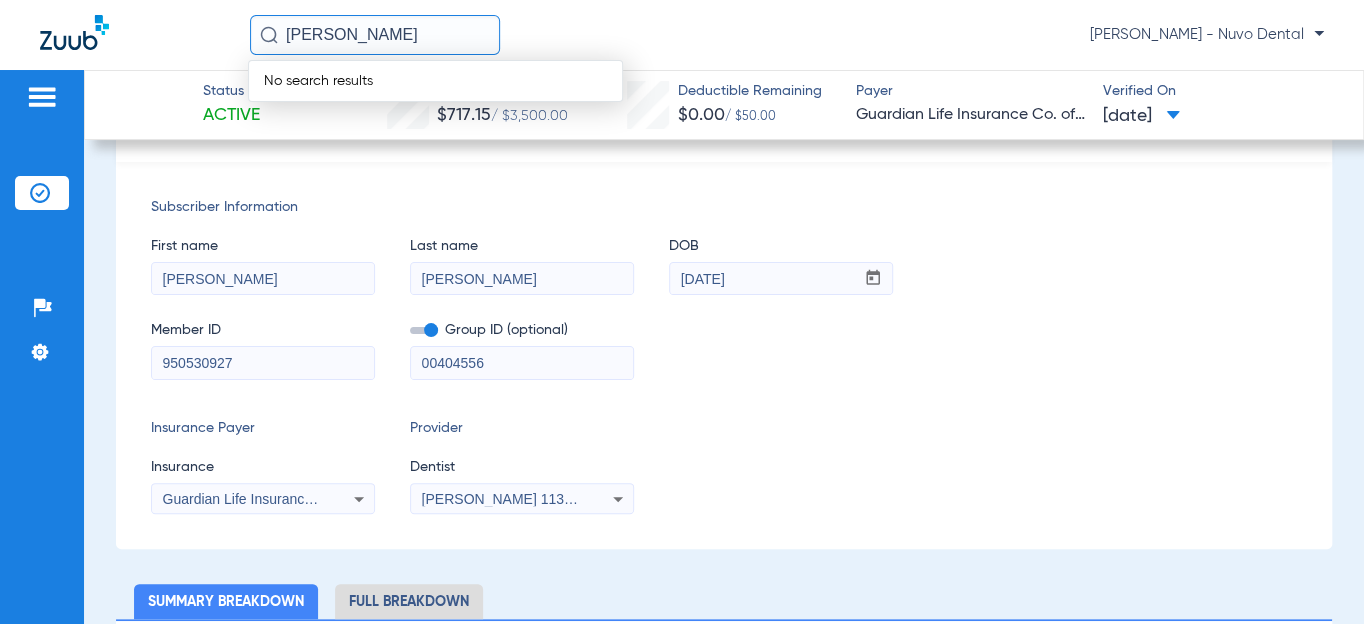 click on "[PERSON_NAME]" 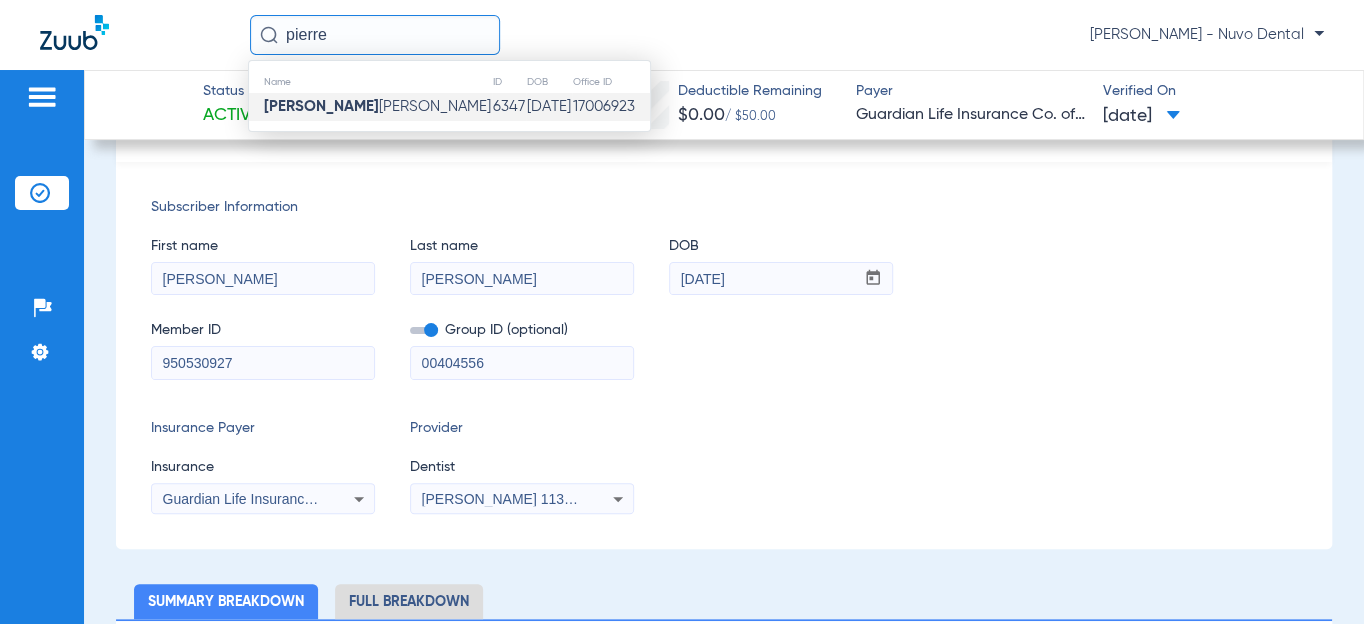 type on "pierre" 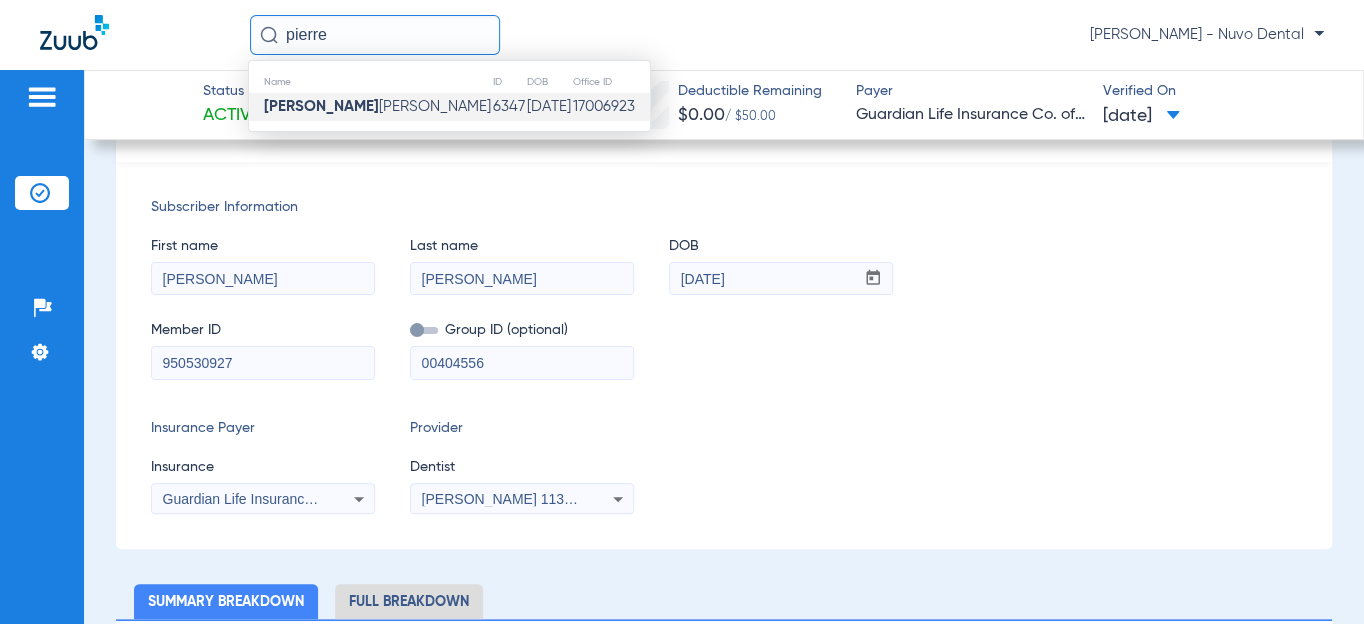 type 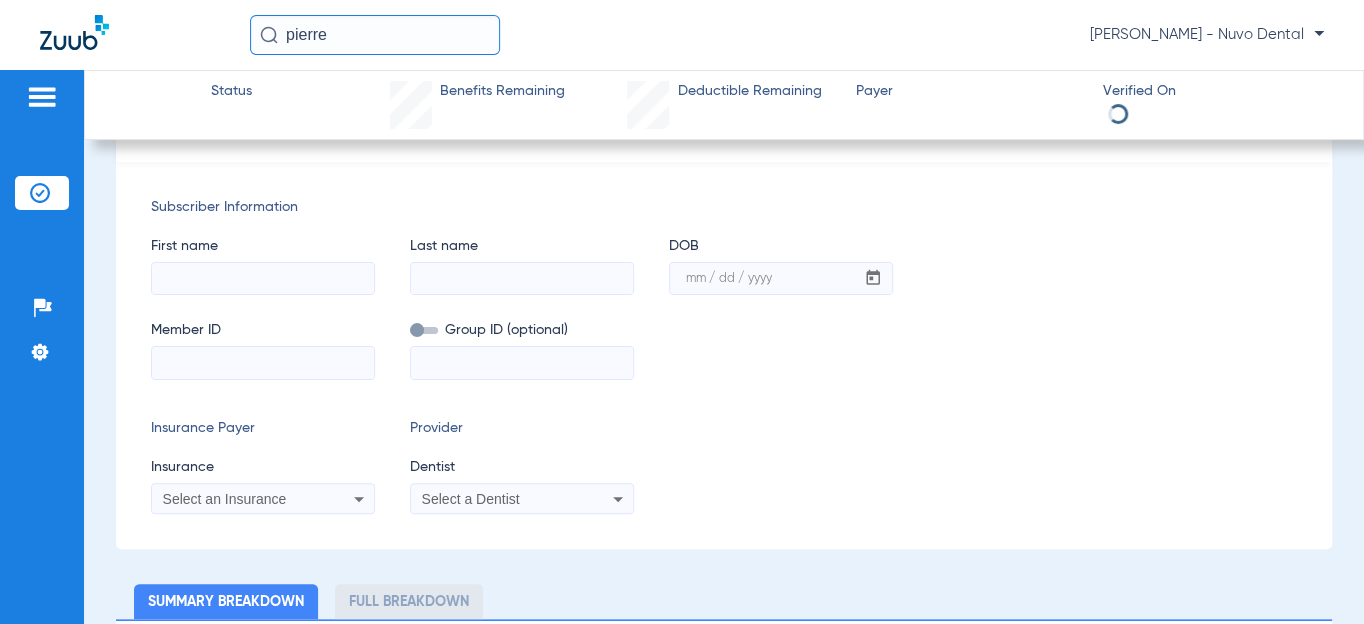 type on "[PERSON_NAME]" 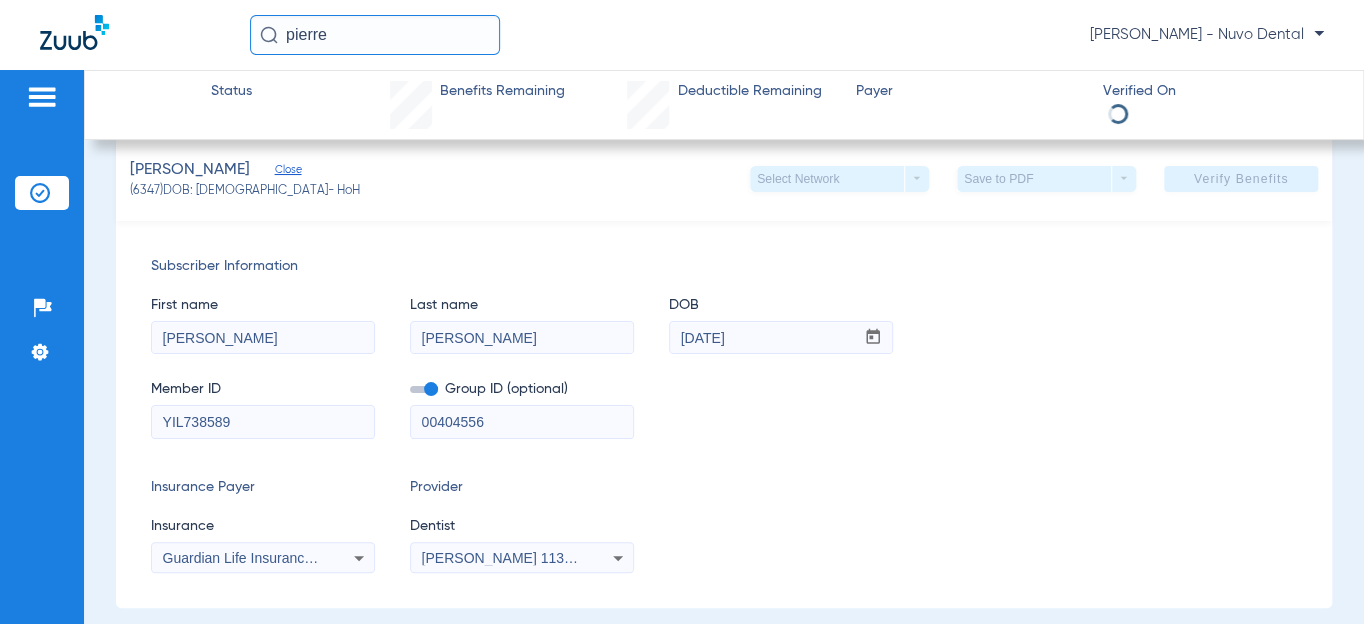 scroll, scrollTop: 0, scrollLeft: 0, axis: both 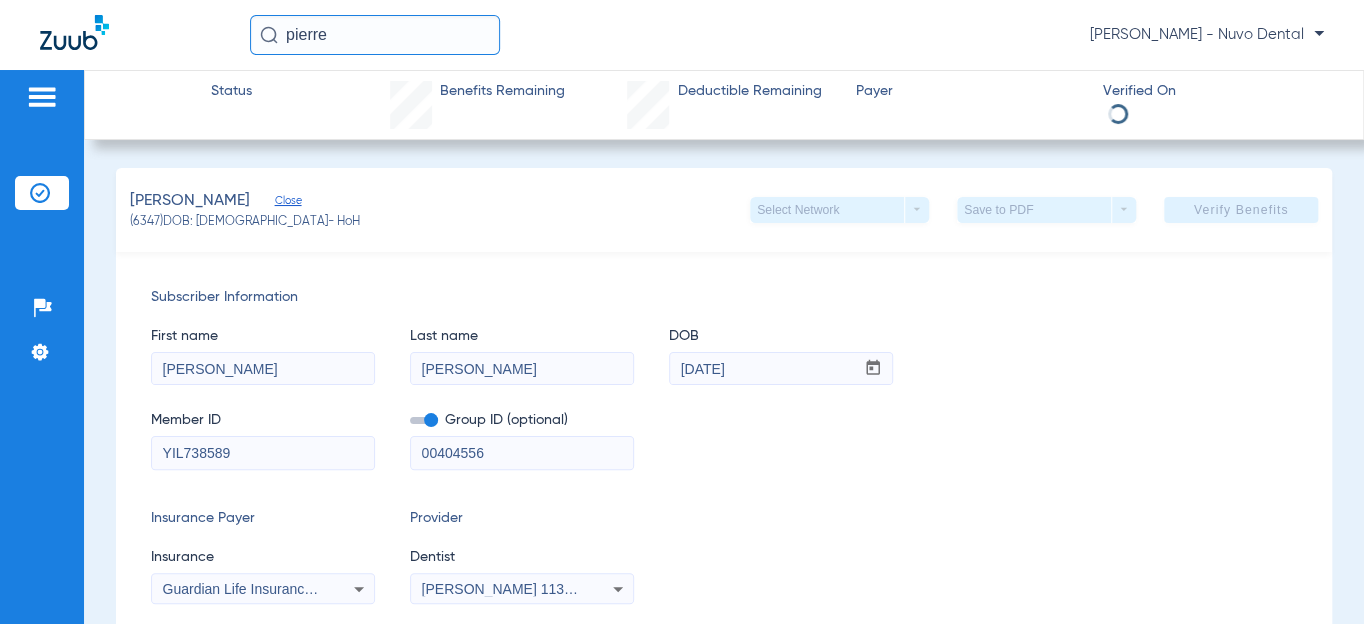 click on "Close" 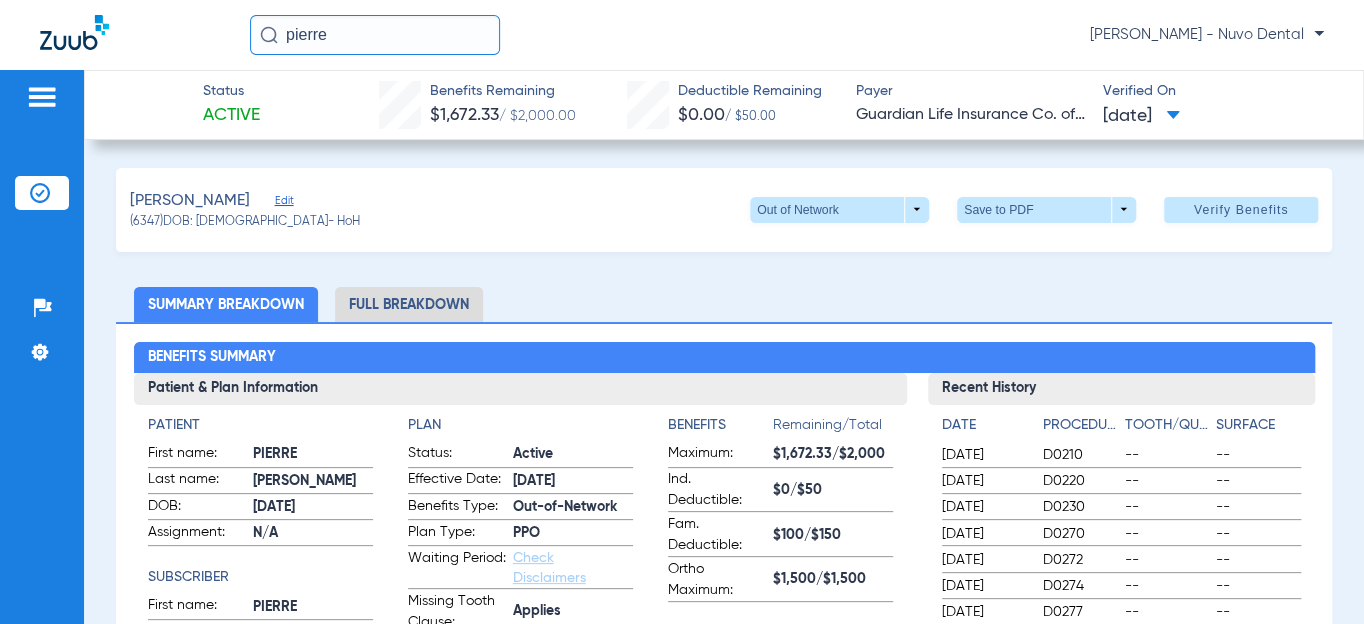 click on "Edit" 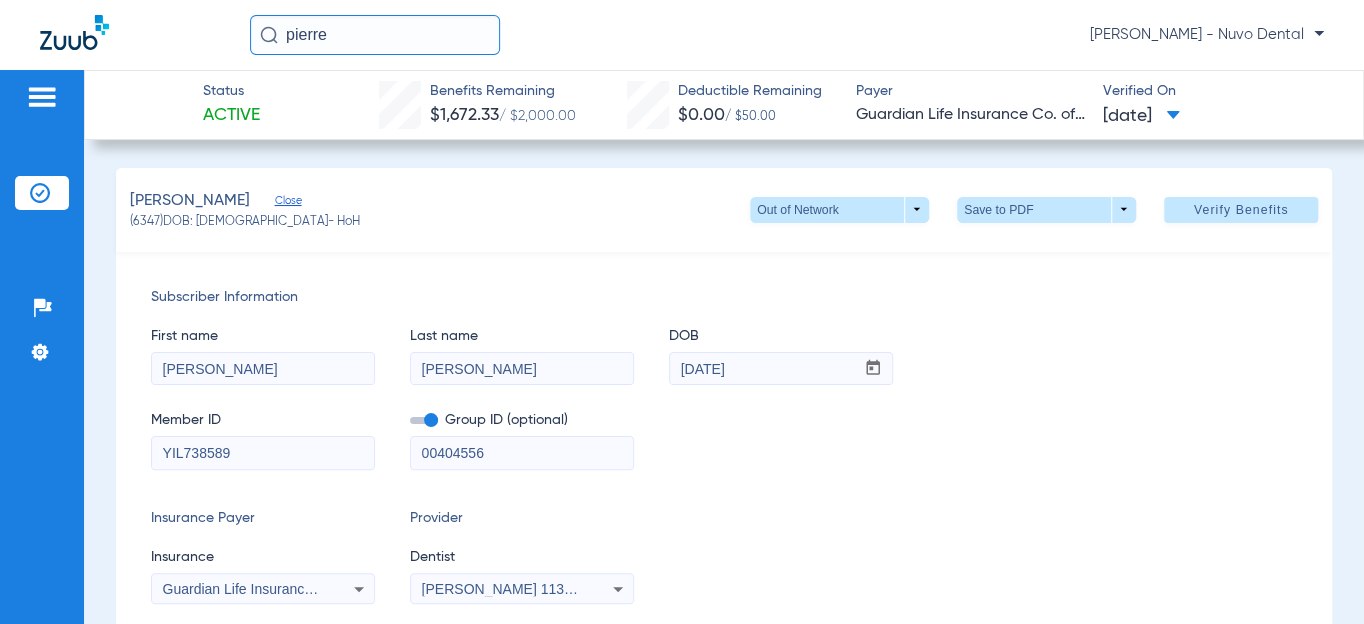click on "YIL738589" at bounding box center [263, 453] 